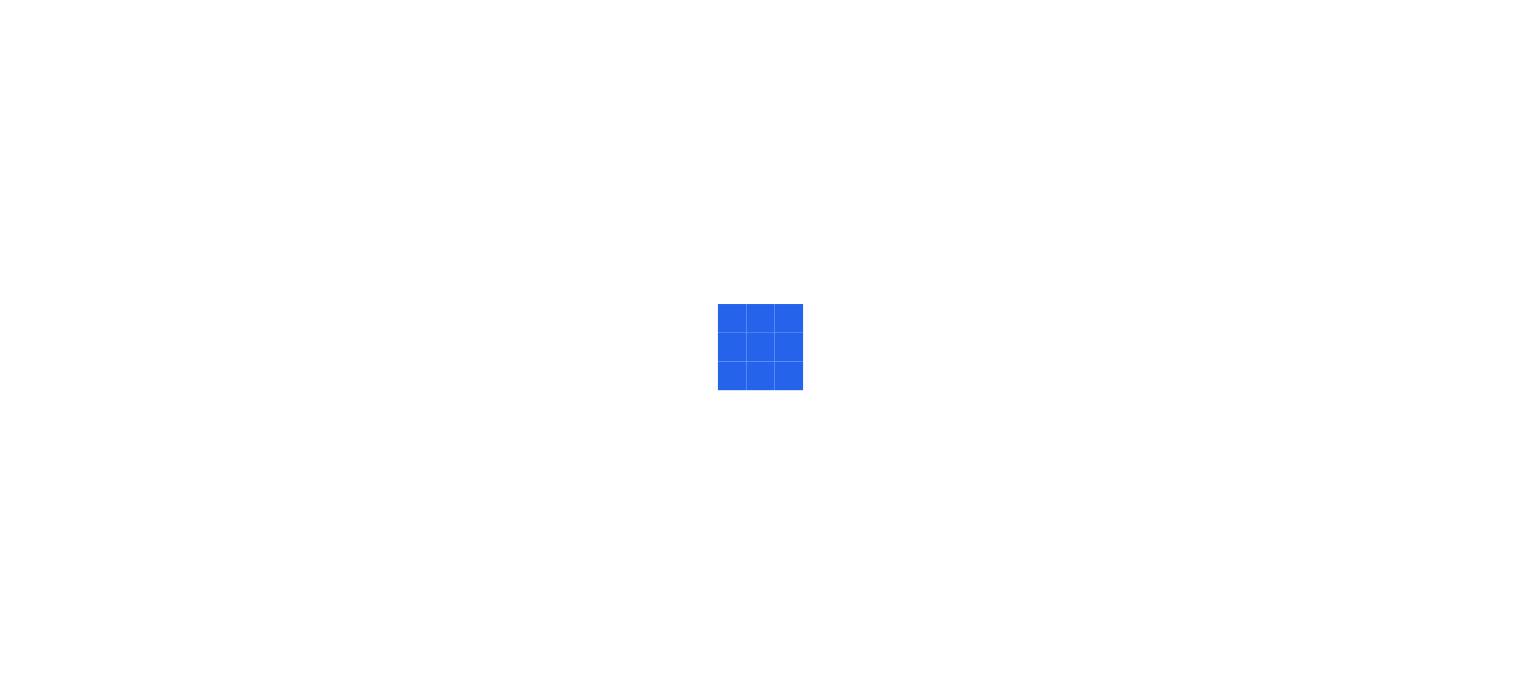 scroll, scrollTop: 0, scrollLeft: 0, axis: both 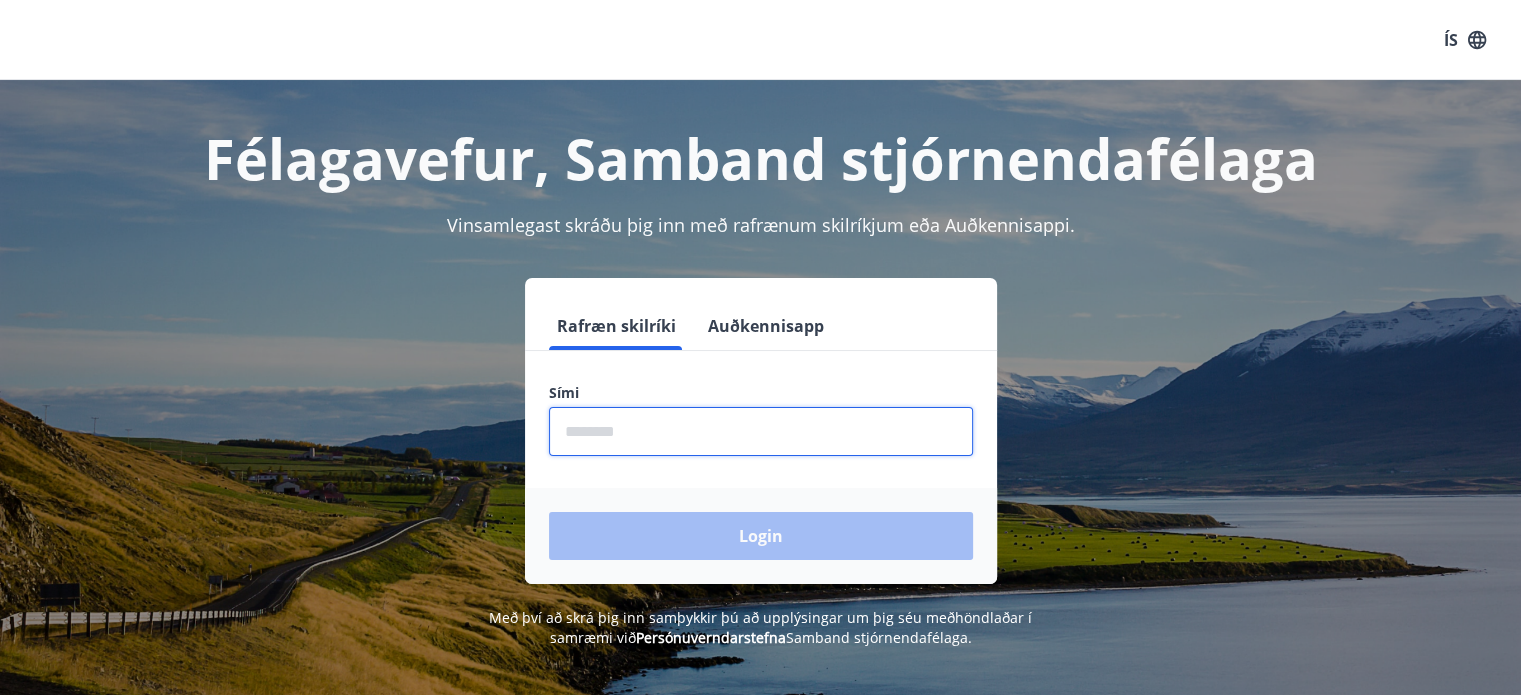 click at bounding box center (761, 431) 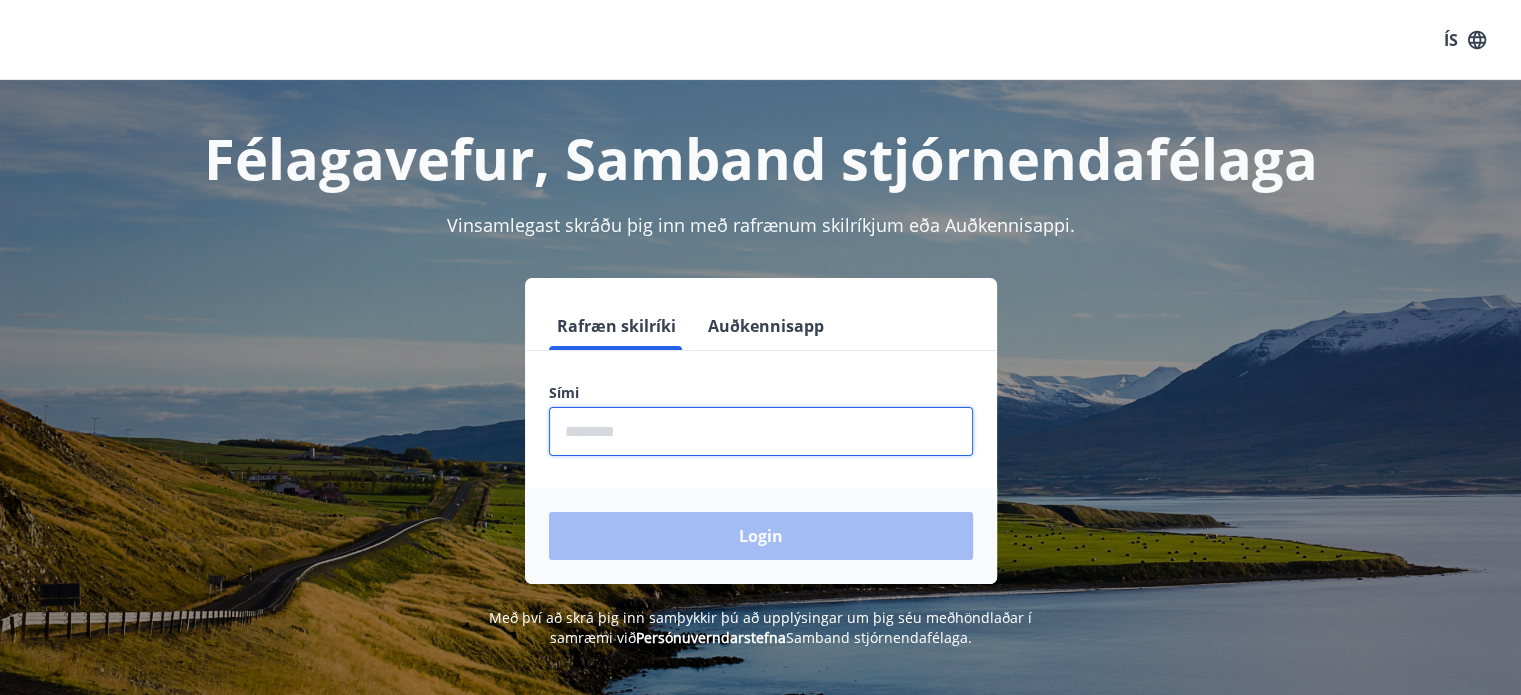 type on "********" 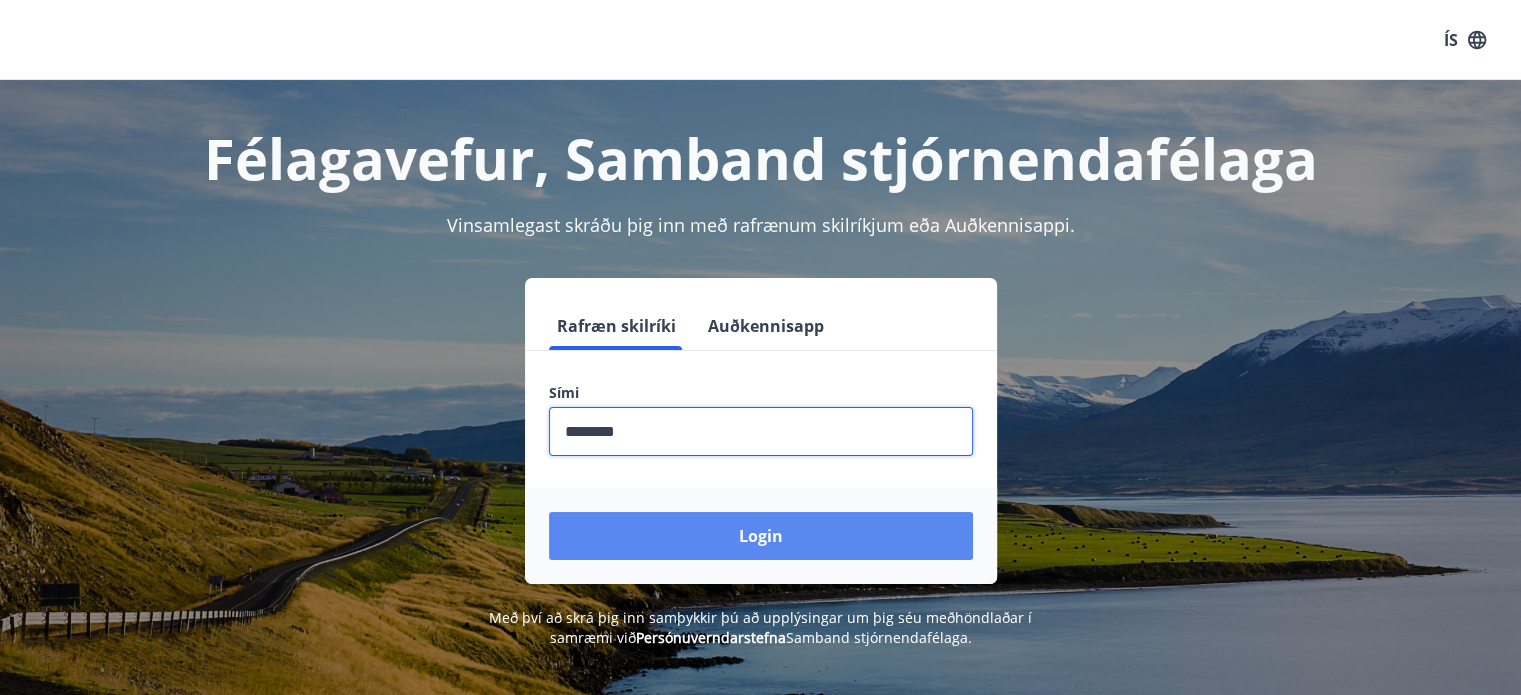 click on "Login" at bounding box center (761, 536) 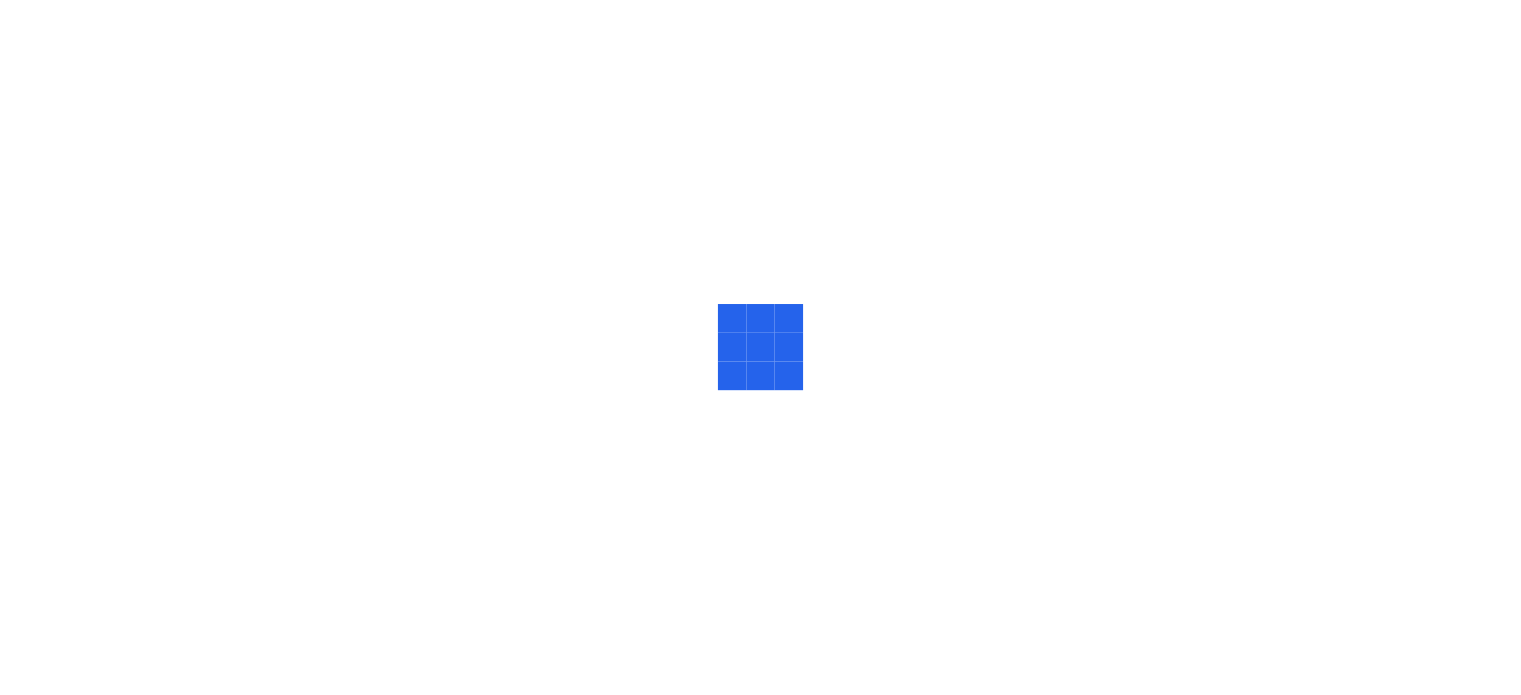 scroll, scrollTop: 0, scrollLeft: 0, axis: both 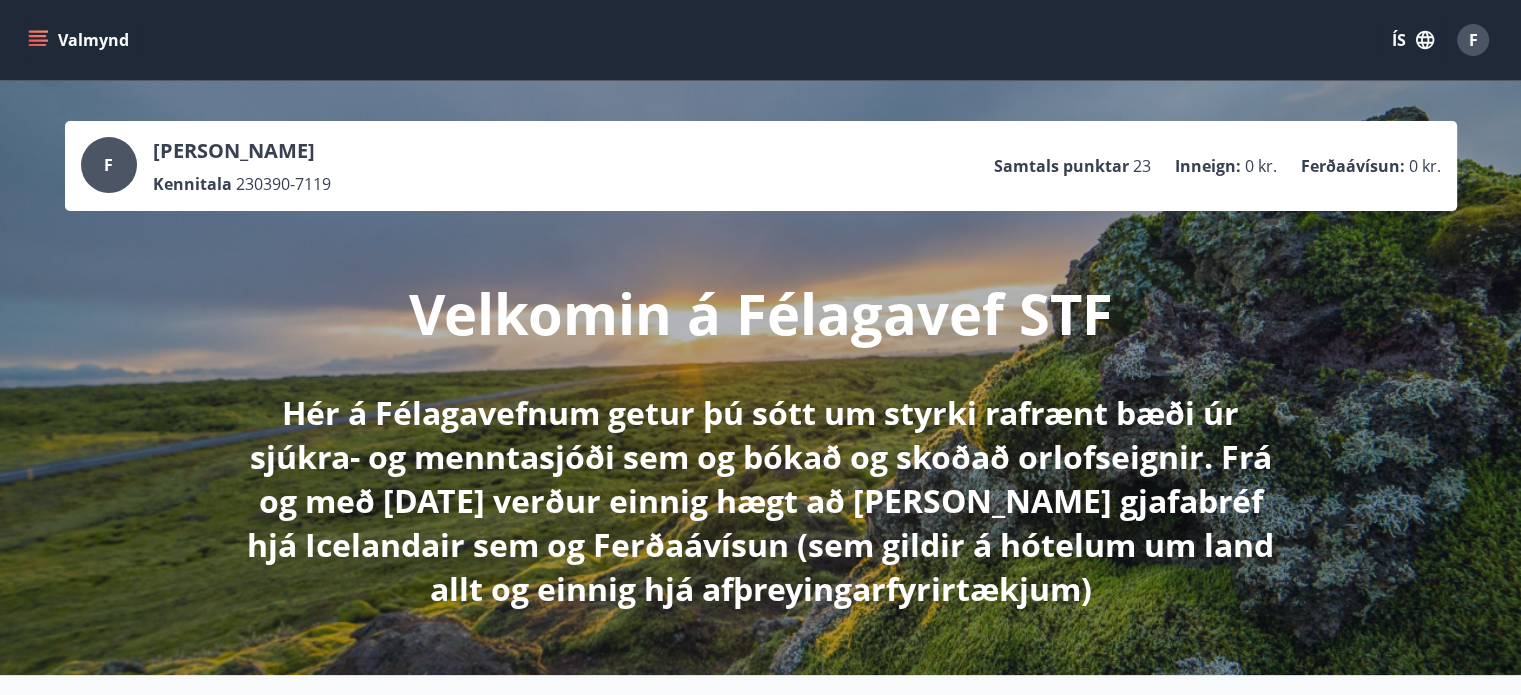click on "ÍS" at bounding box center [1413, 40] 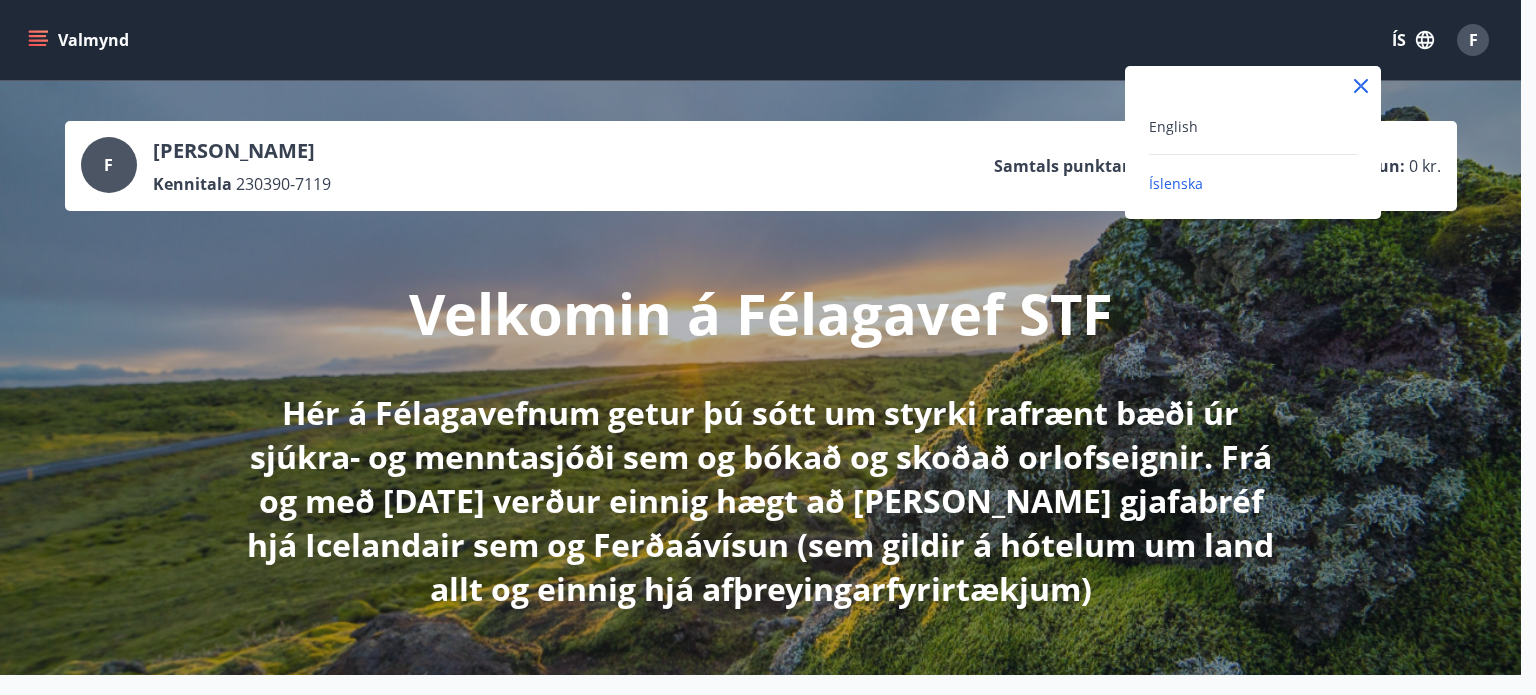 click on "English" at bounding box center [1253, 126] 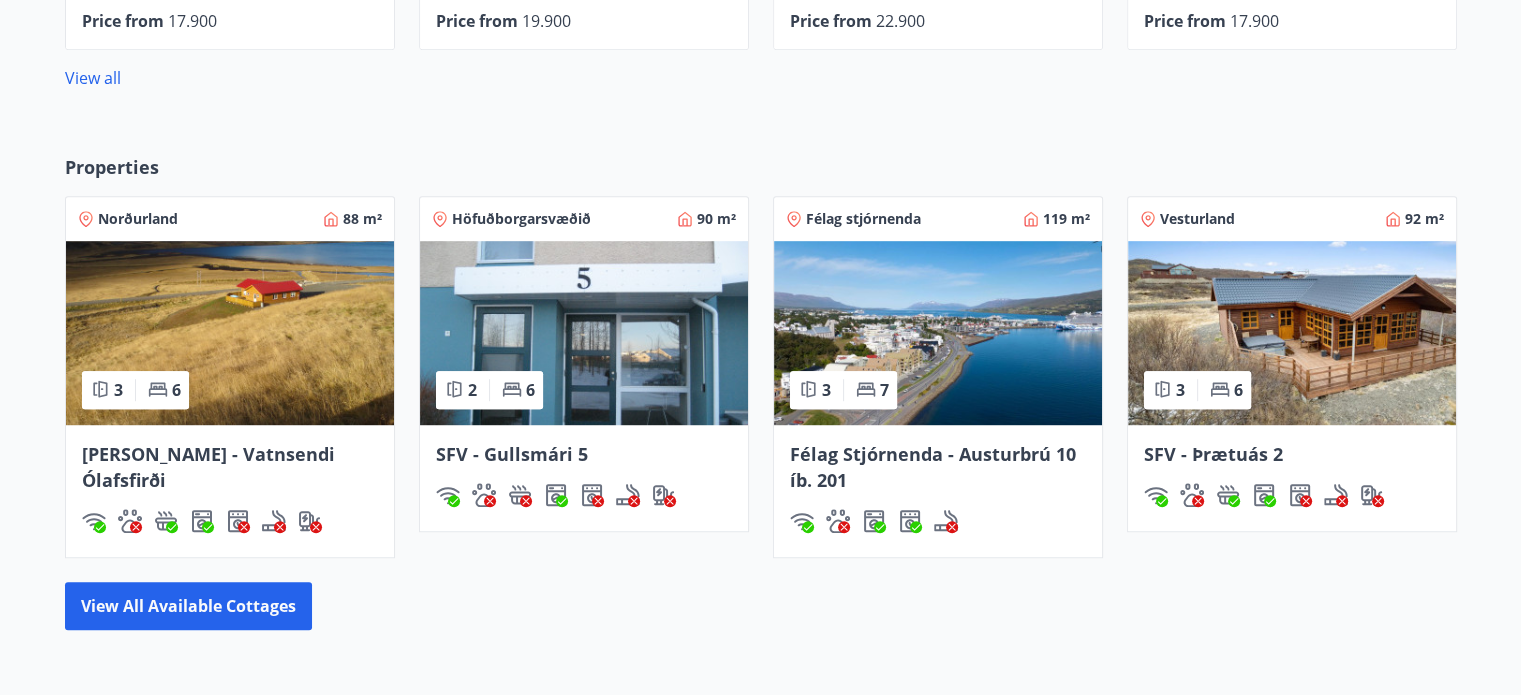 scroll, scrollTop: 1369, scrollLeft: 0, axis: vertical 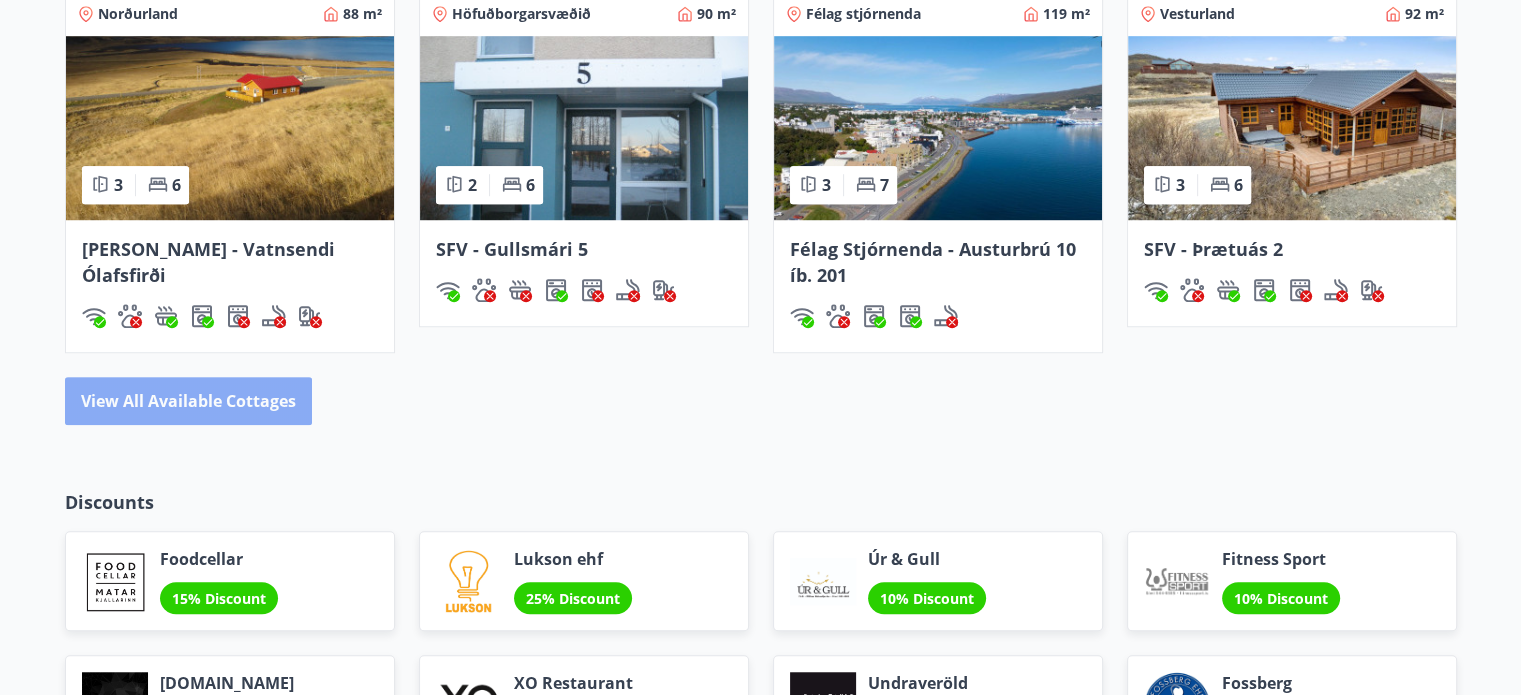click on "View all available cottages" at bounding box center [188, 401] 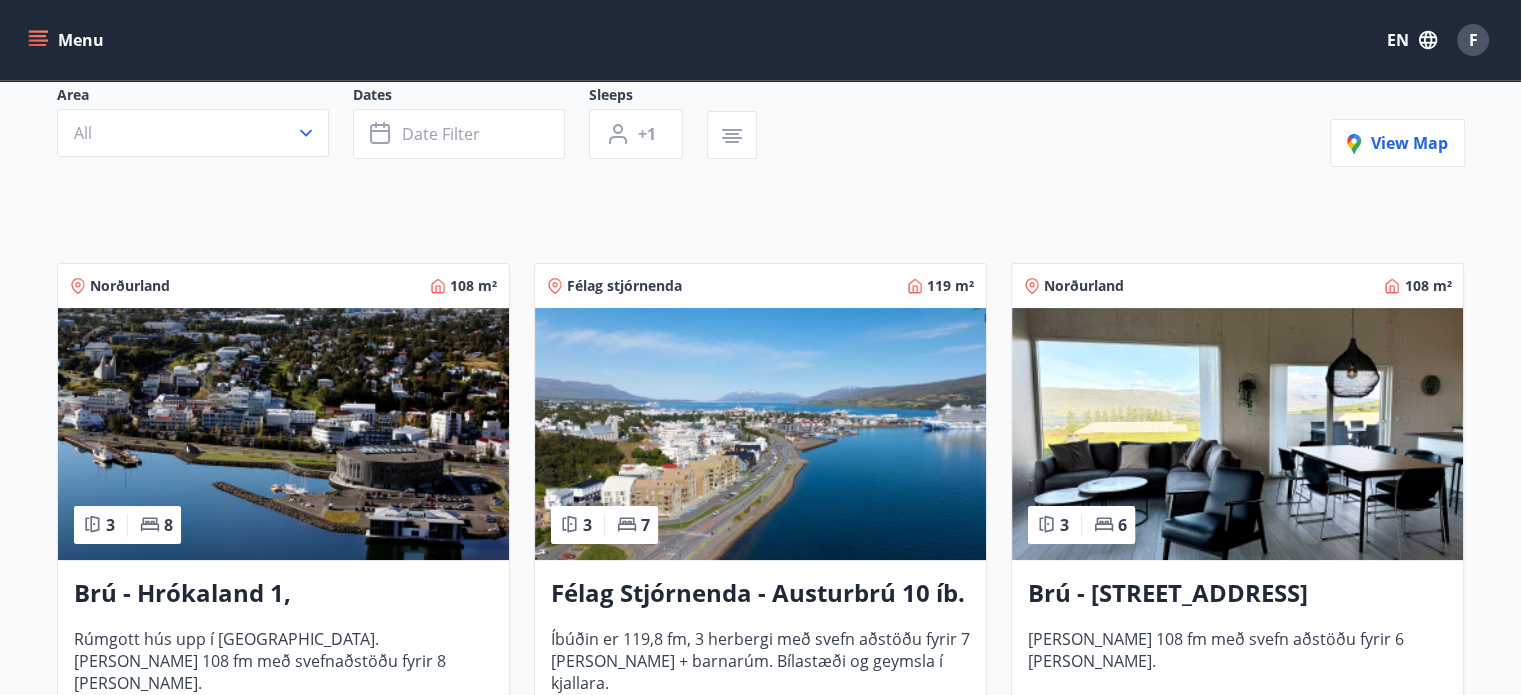scroll, scrollTop: 200, scrollLeft: 0, axis: vertical 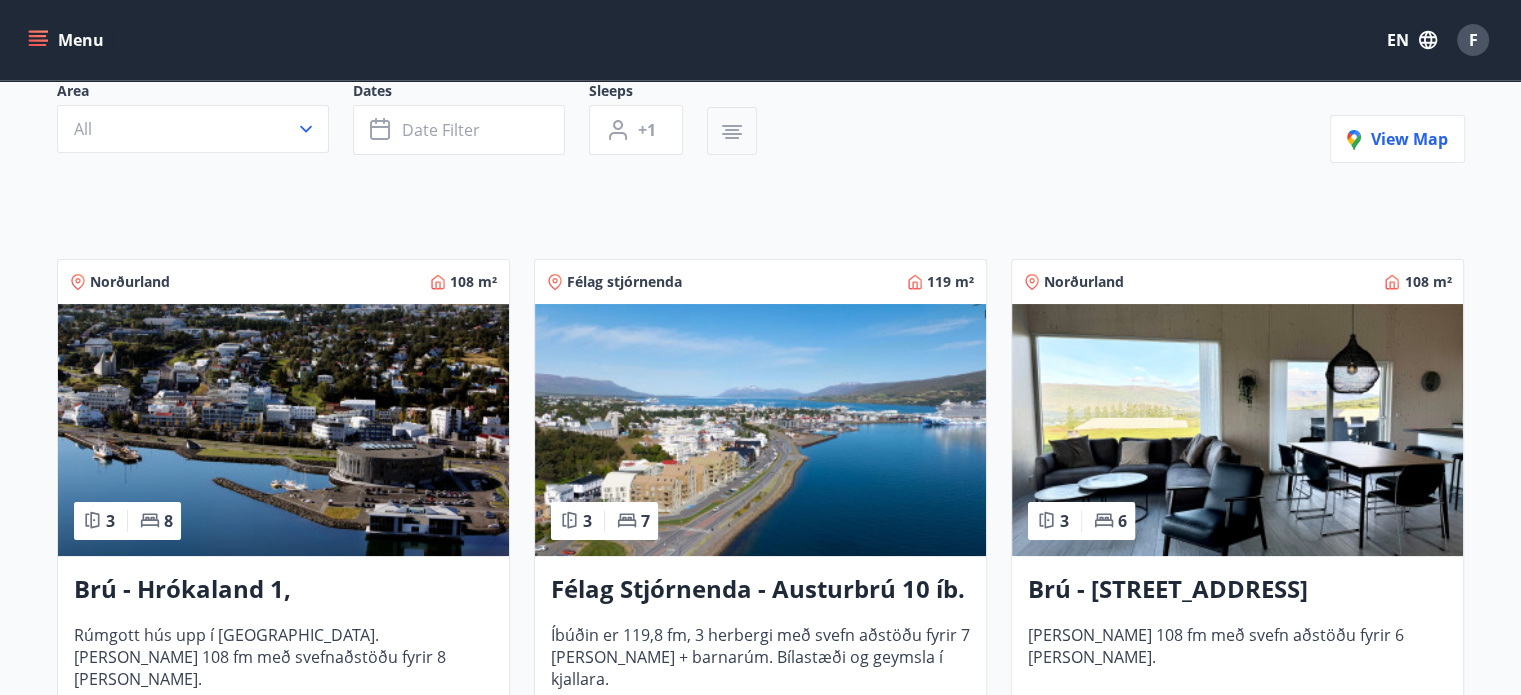 click 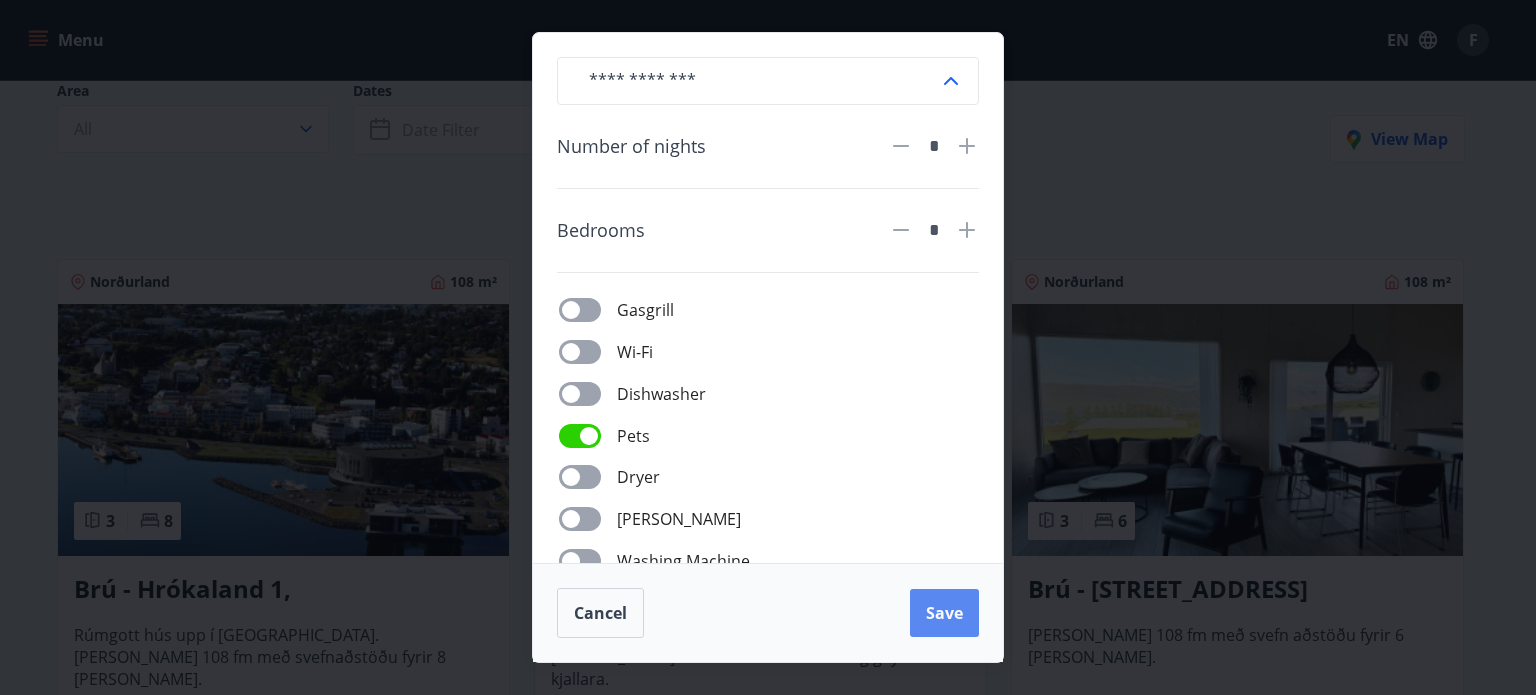 click on "Save" at bounding box center [944, 613] 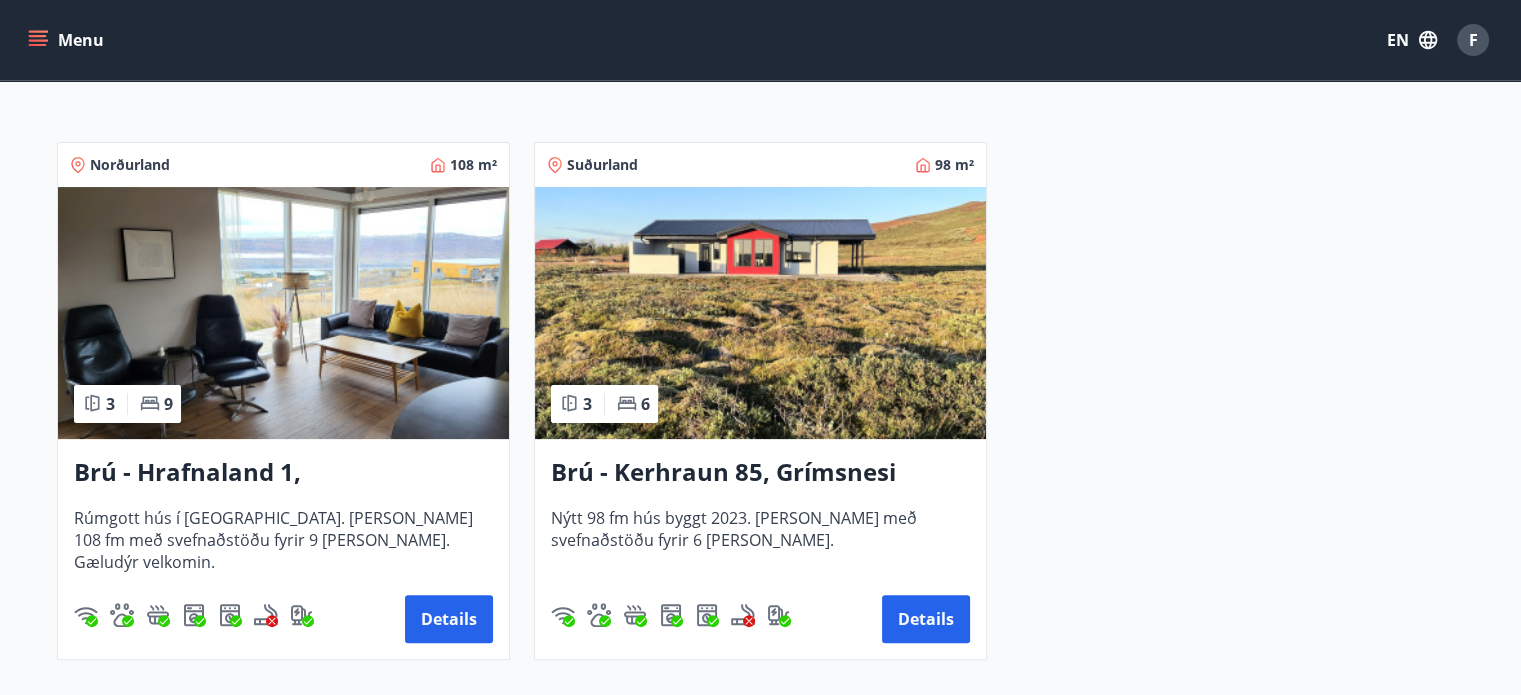 scroll, scrollTop: 400, scrollLeft: 0, axis: vertical 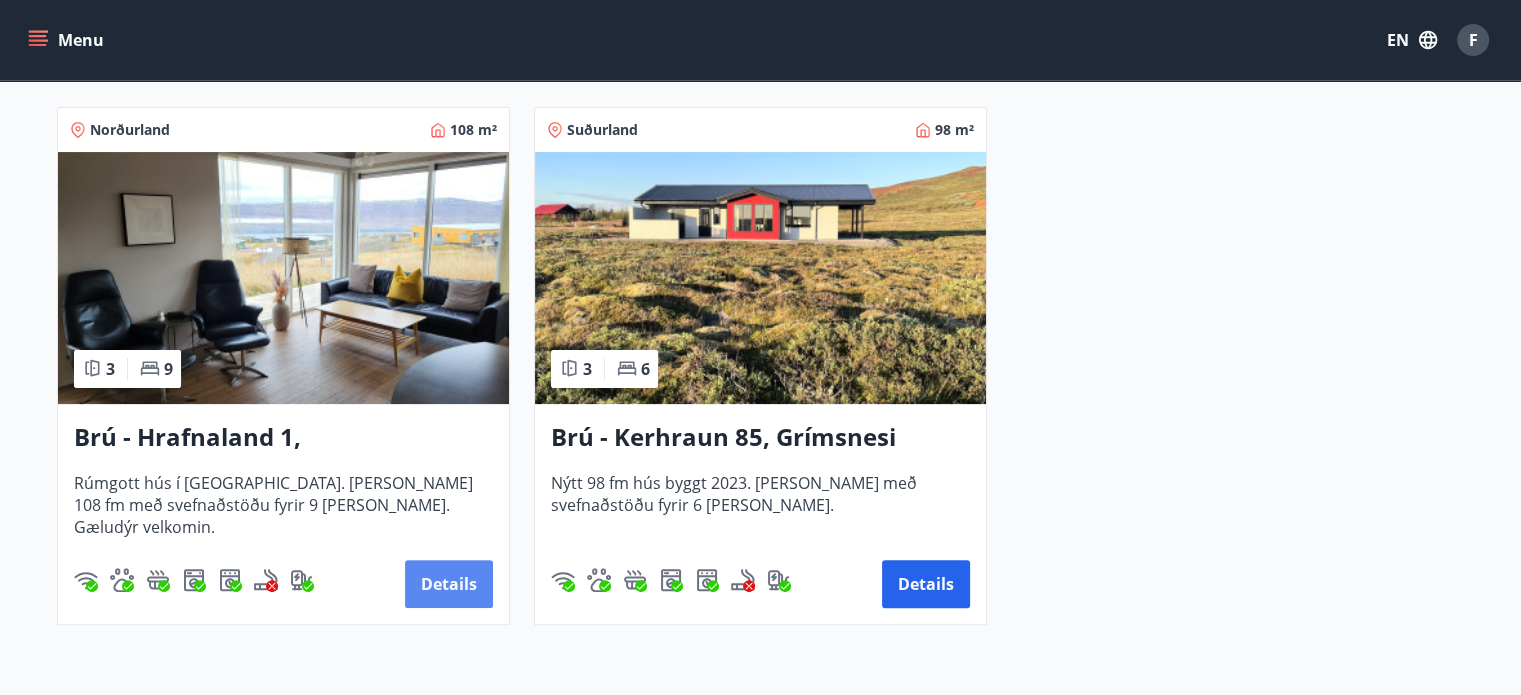 click on "Details" at bounding box center (449, 584) 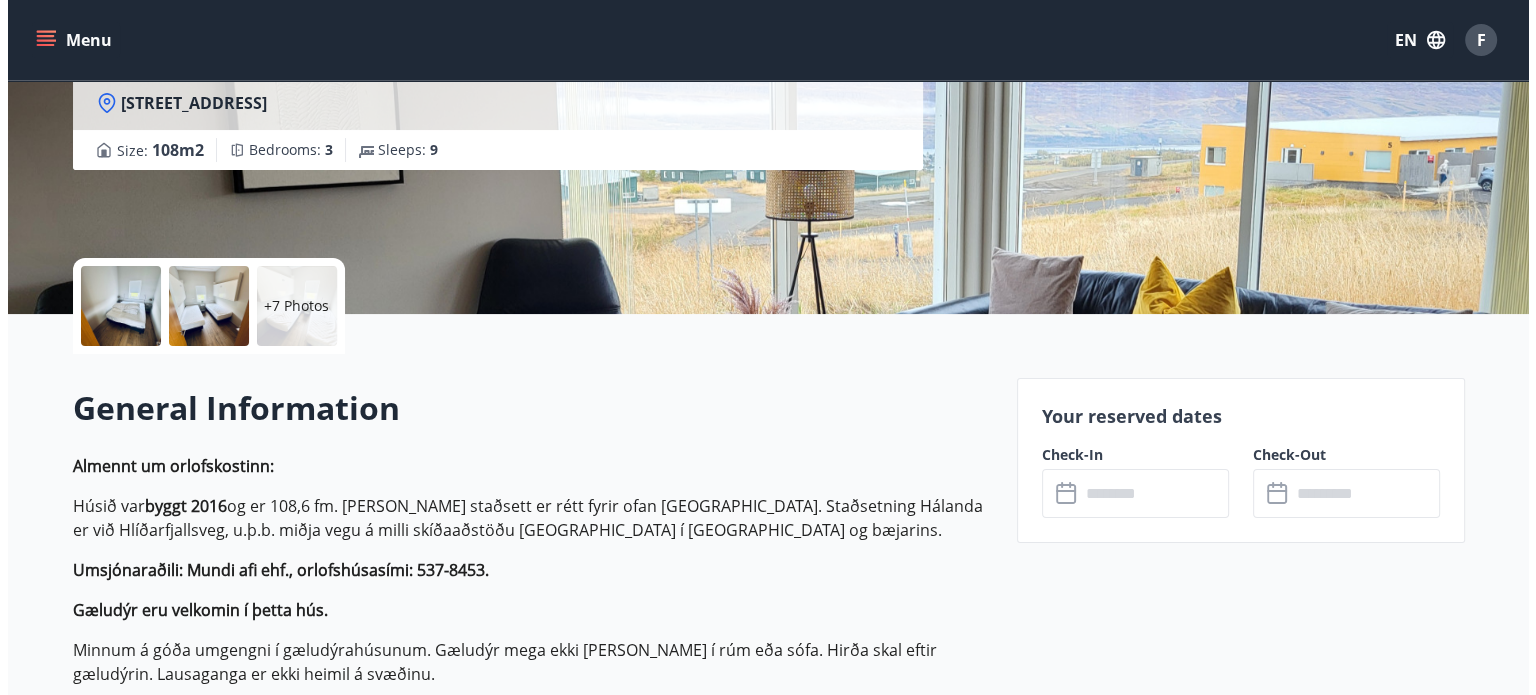 scroll, scrollTop: 300, scrollLeft: 0, axis: vertical 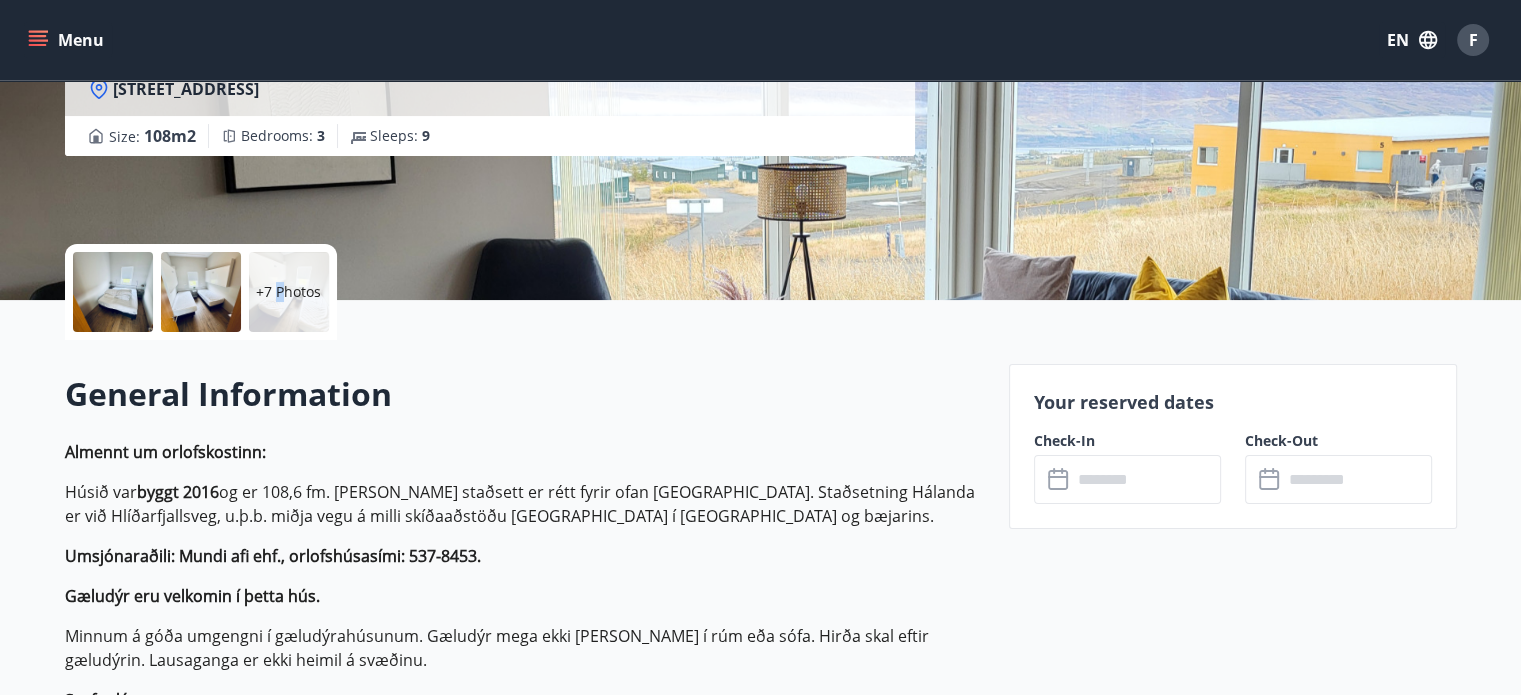click on "+7 Photos" at bounding box center [288, 292] 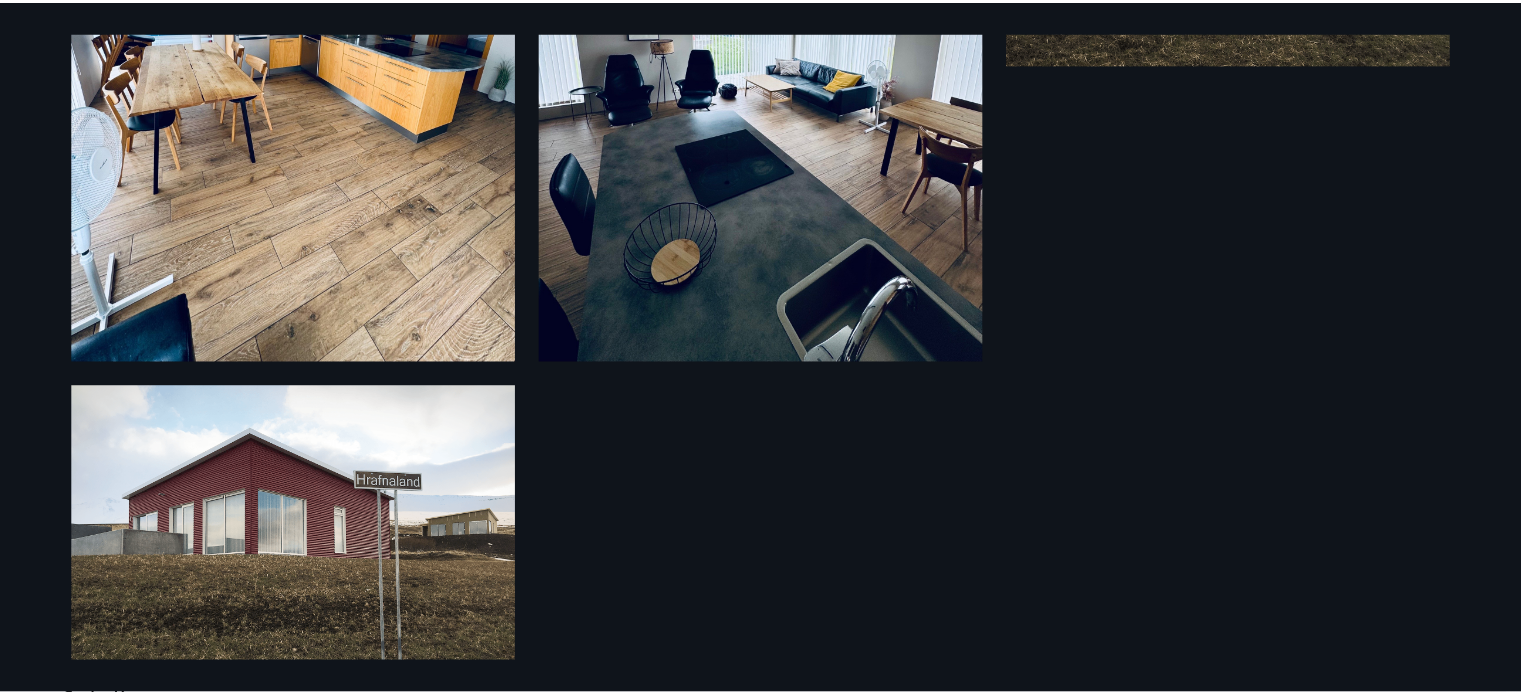 scroll, scrollTop: 1679, scrollLeft: 0, axis: vertical 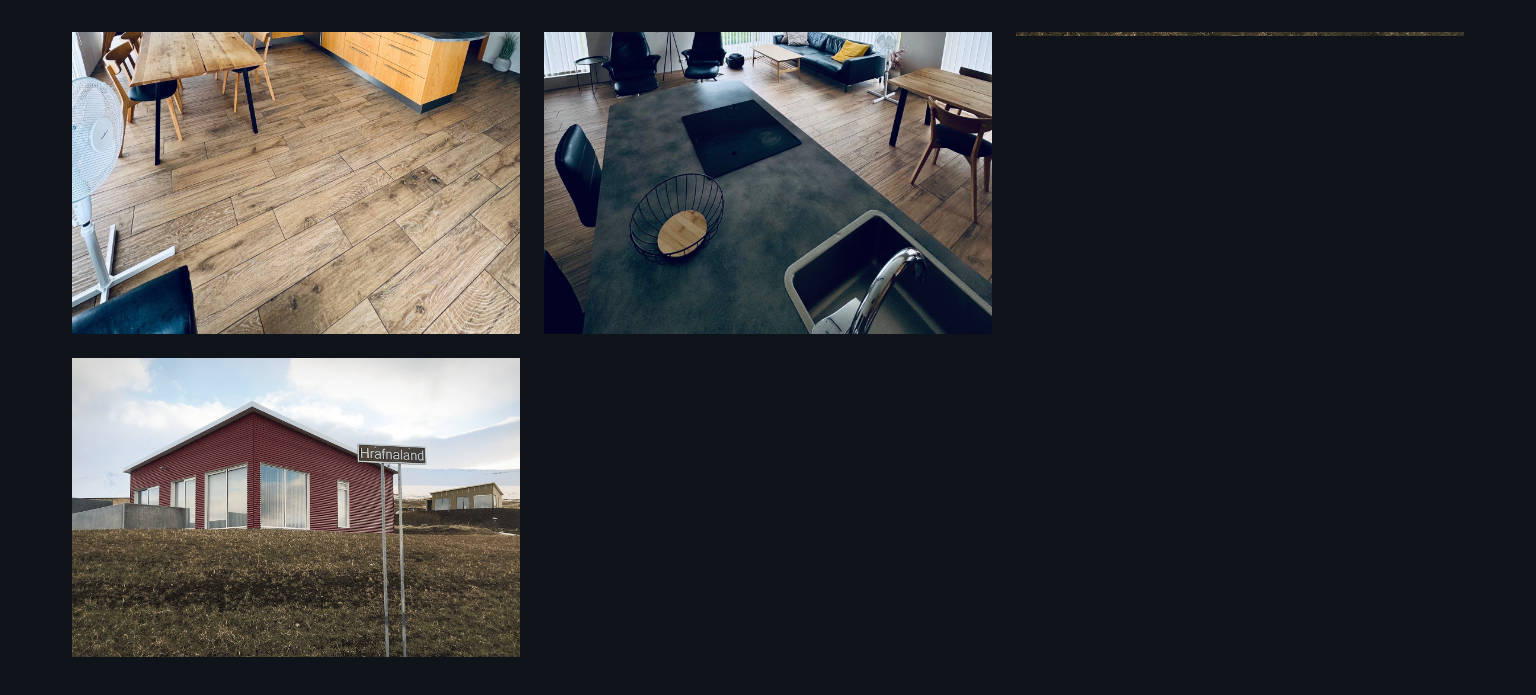 click on "13   Photos" at bounding box center (768, 347) 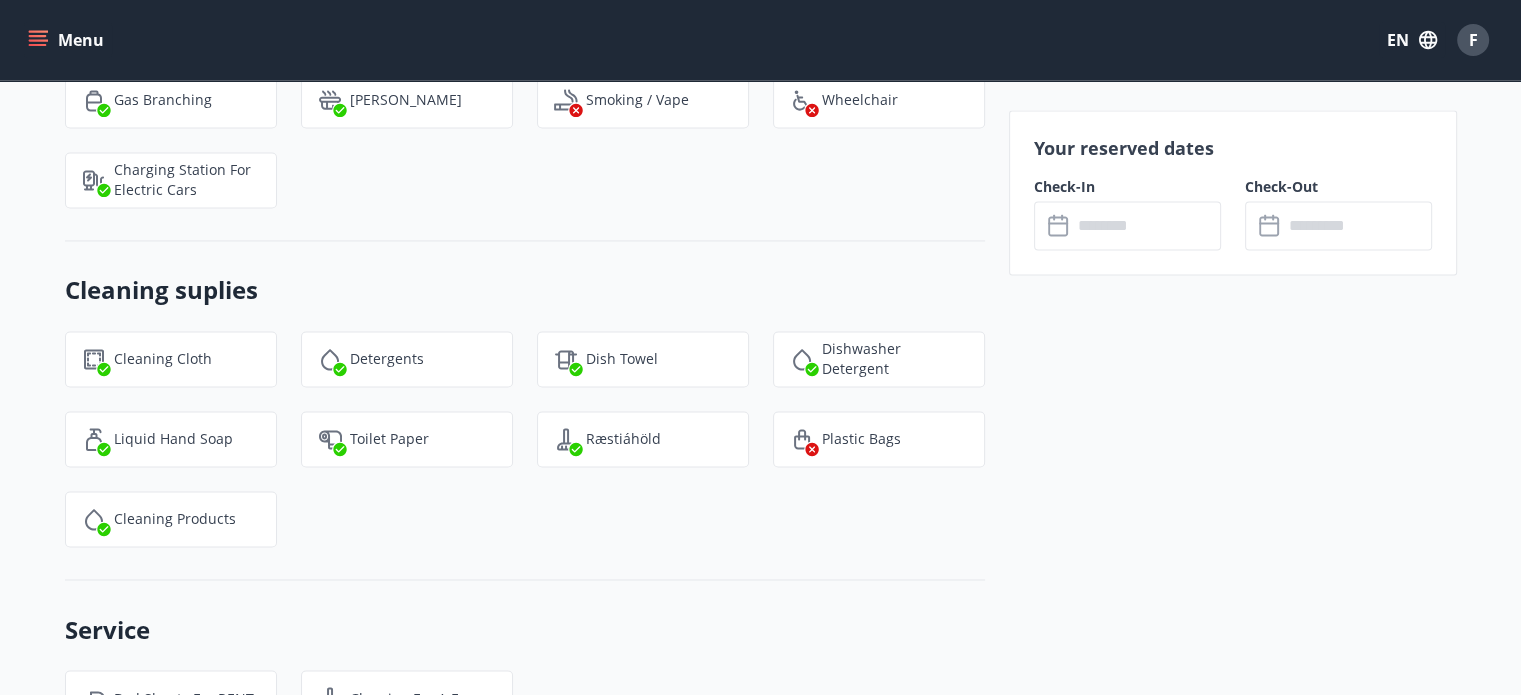scroll, scrollTop: 2947, scrollLeft: 0, axis: vertical 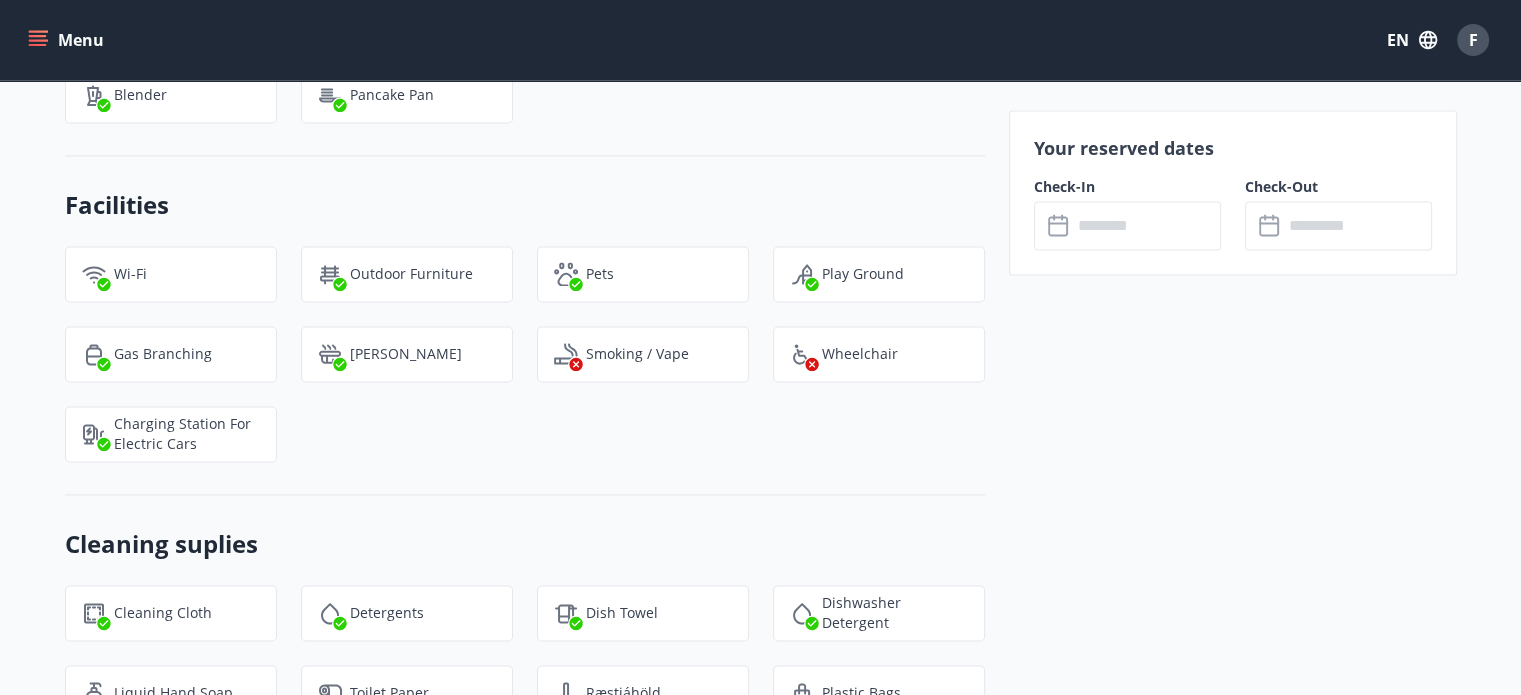 drag, startPoint x: 1060, startPoint y: 176, endPoint x: 1094, endPoint y: 209, distance: 47.38143 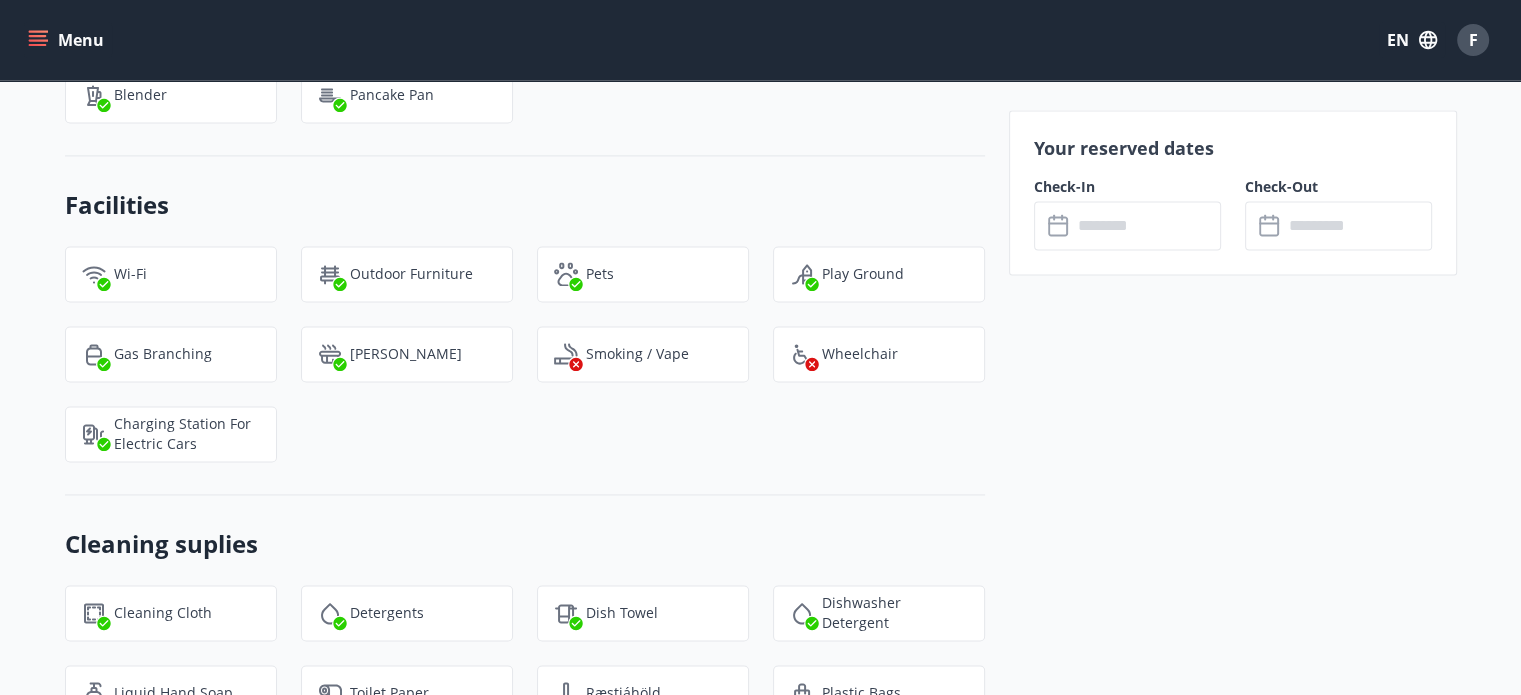 click at bounding box center (1146, 225) 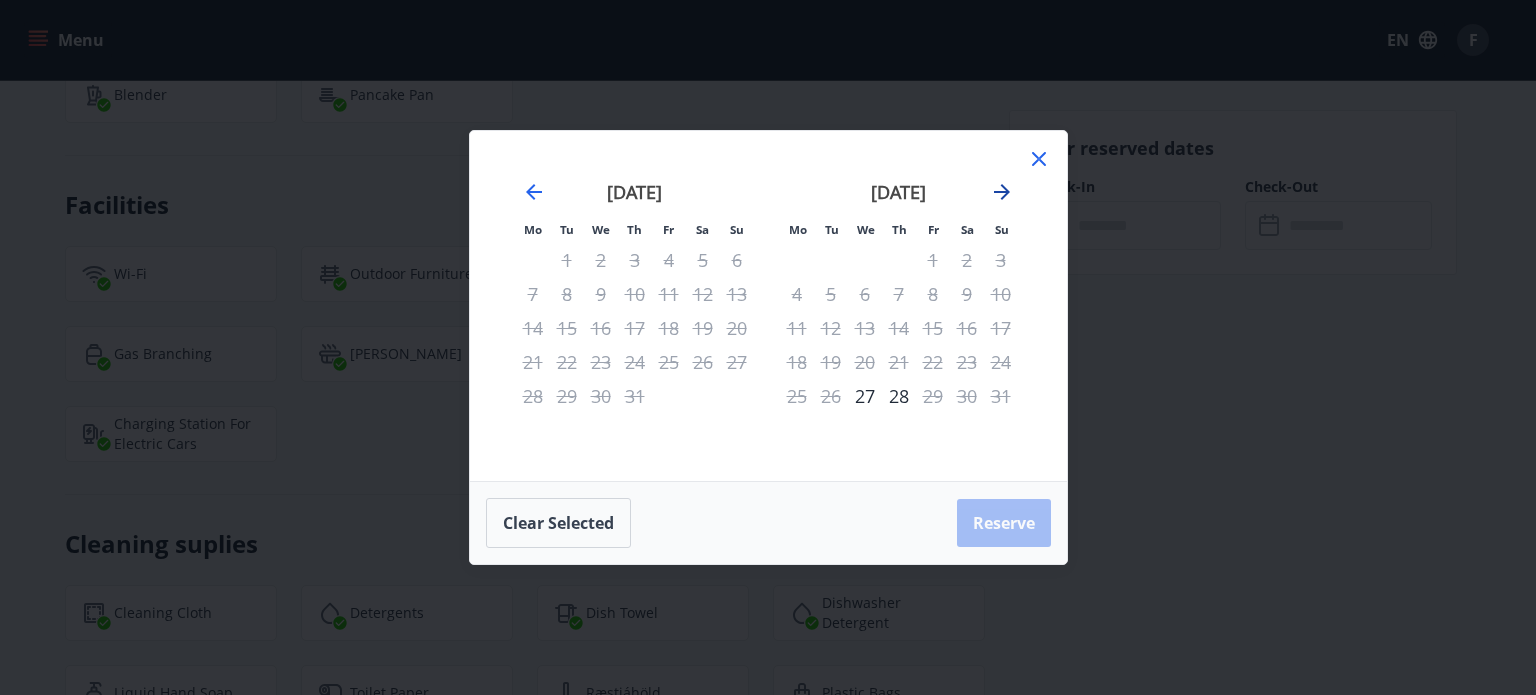 click 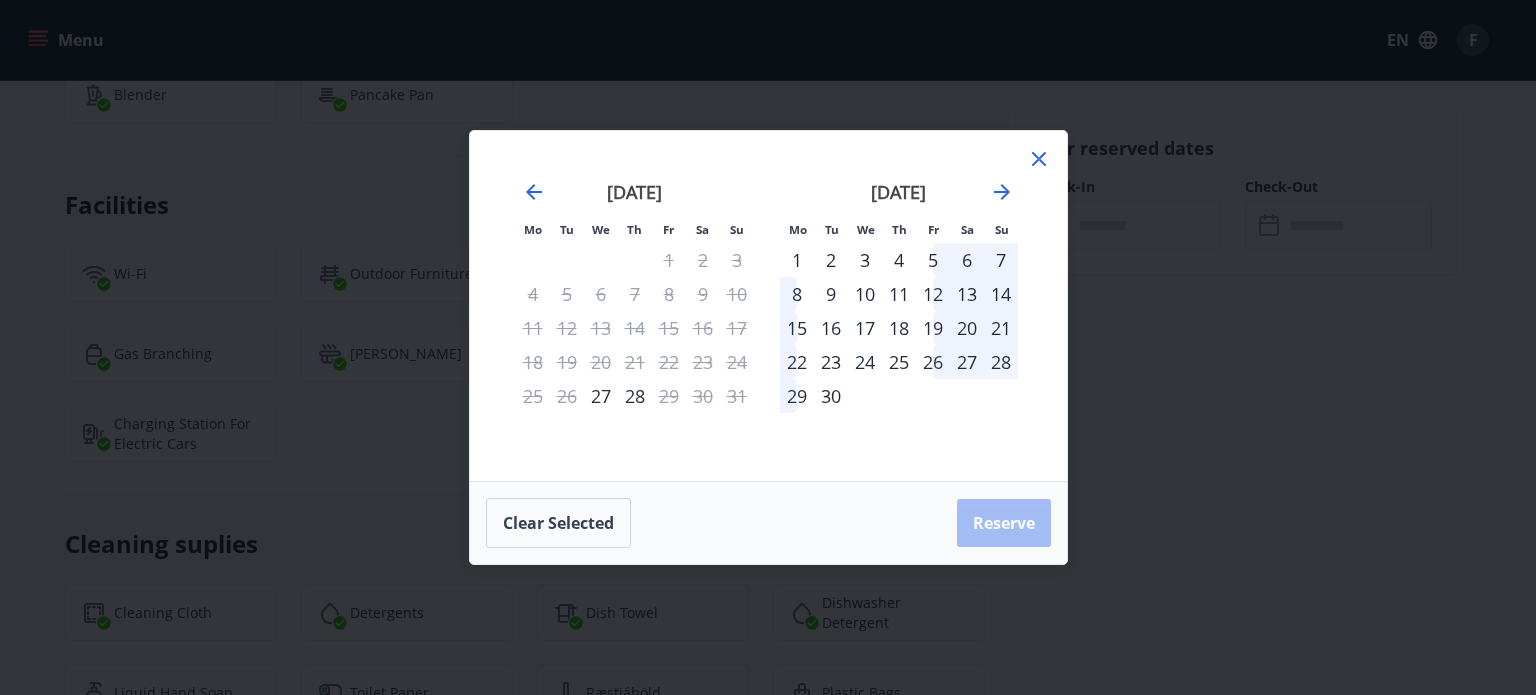click 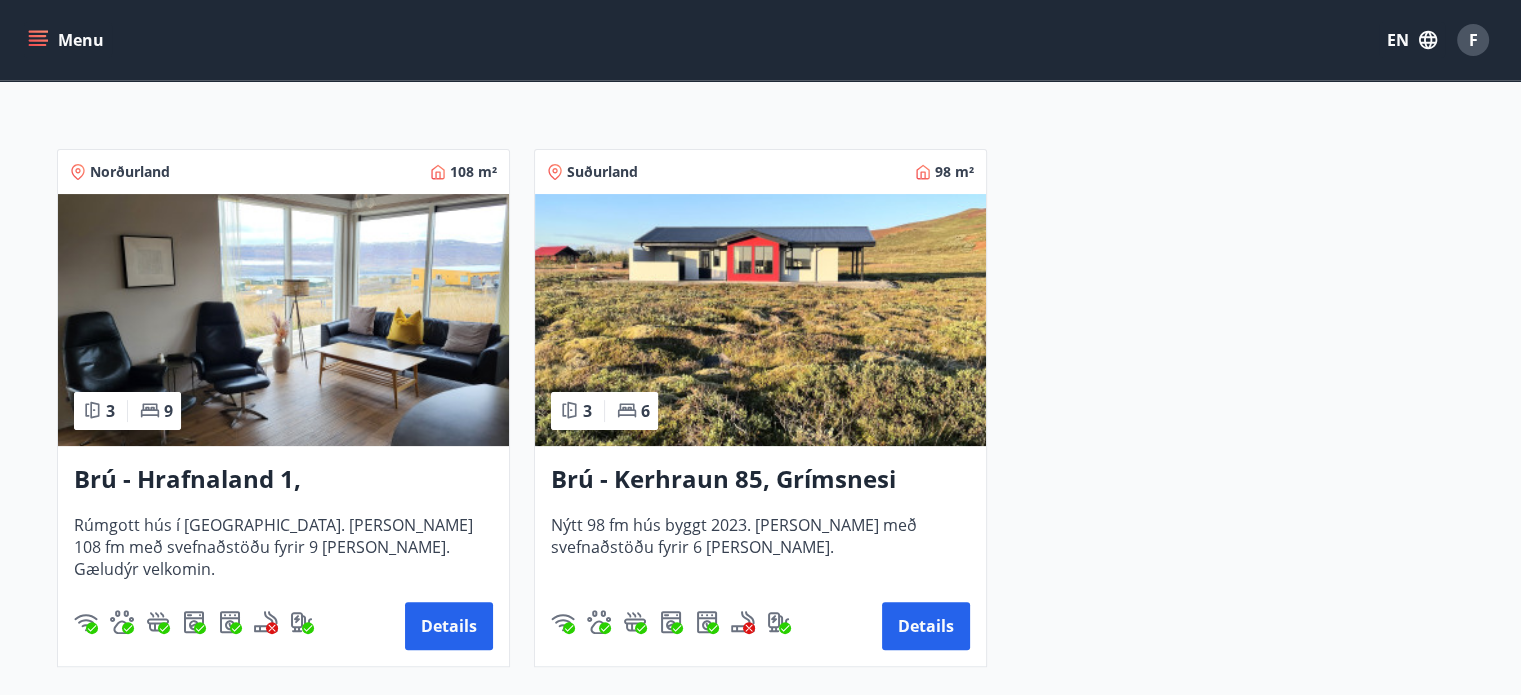 scroll, scrollTop: 400, scrollLeft: 0, axis: vertical 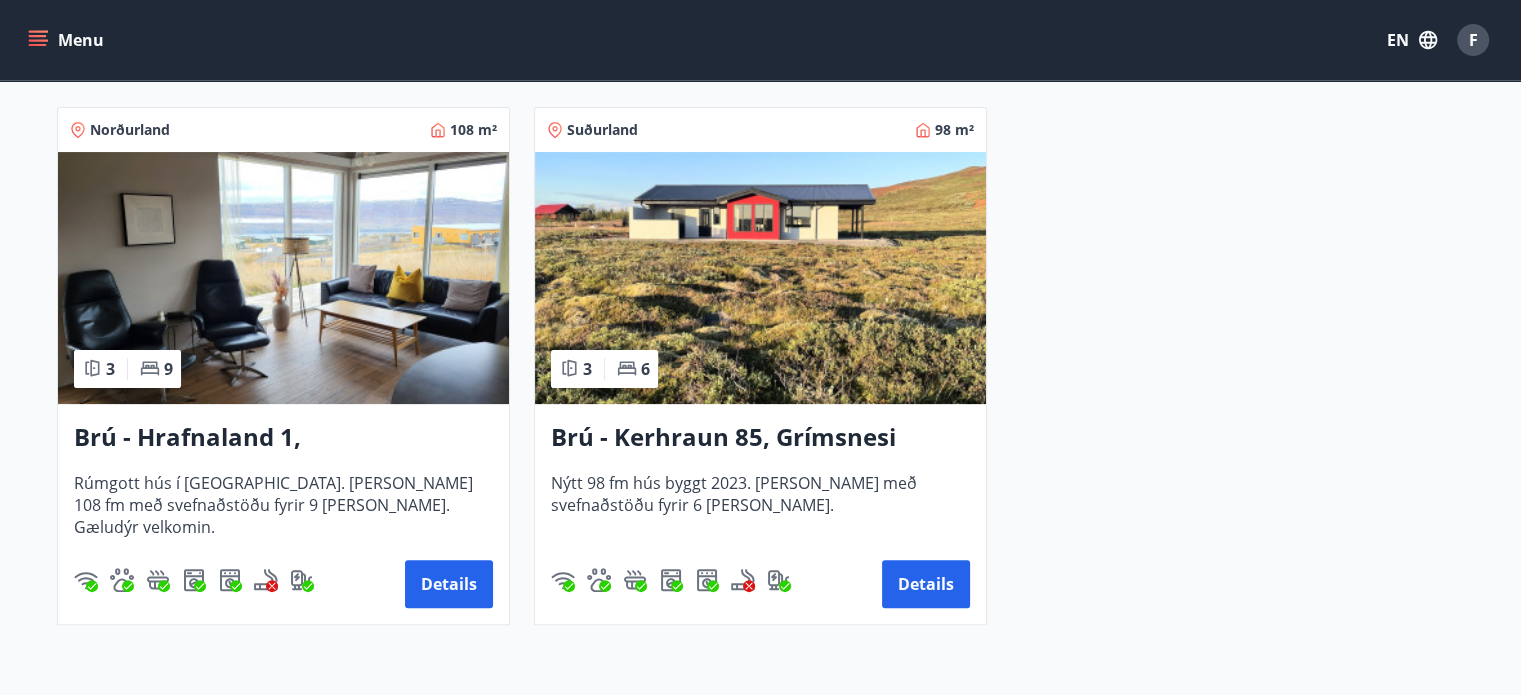 click on "Brú - Kerhraun 85, Grímsnesi (rautt hús) (gæludýr velkomin)" at bounding box center (760, 438) 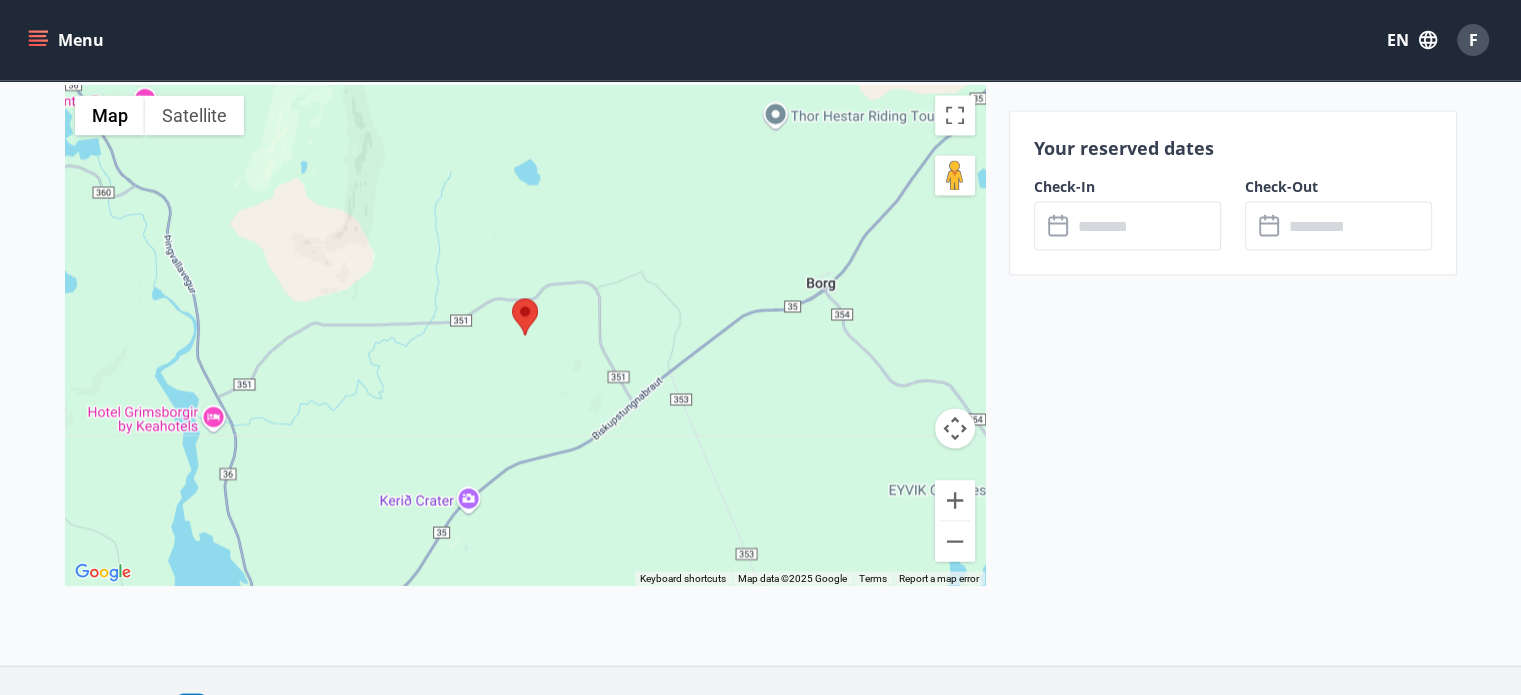 scroll, scrollTop: 3600, scrollLeft: 0, axis: vertical 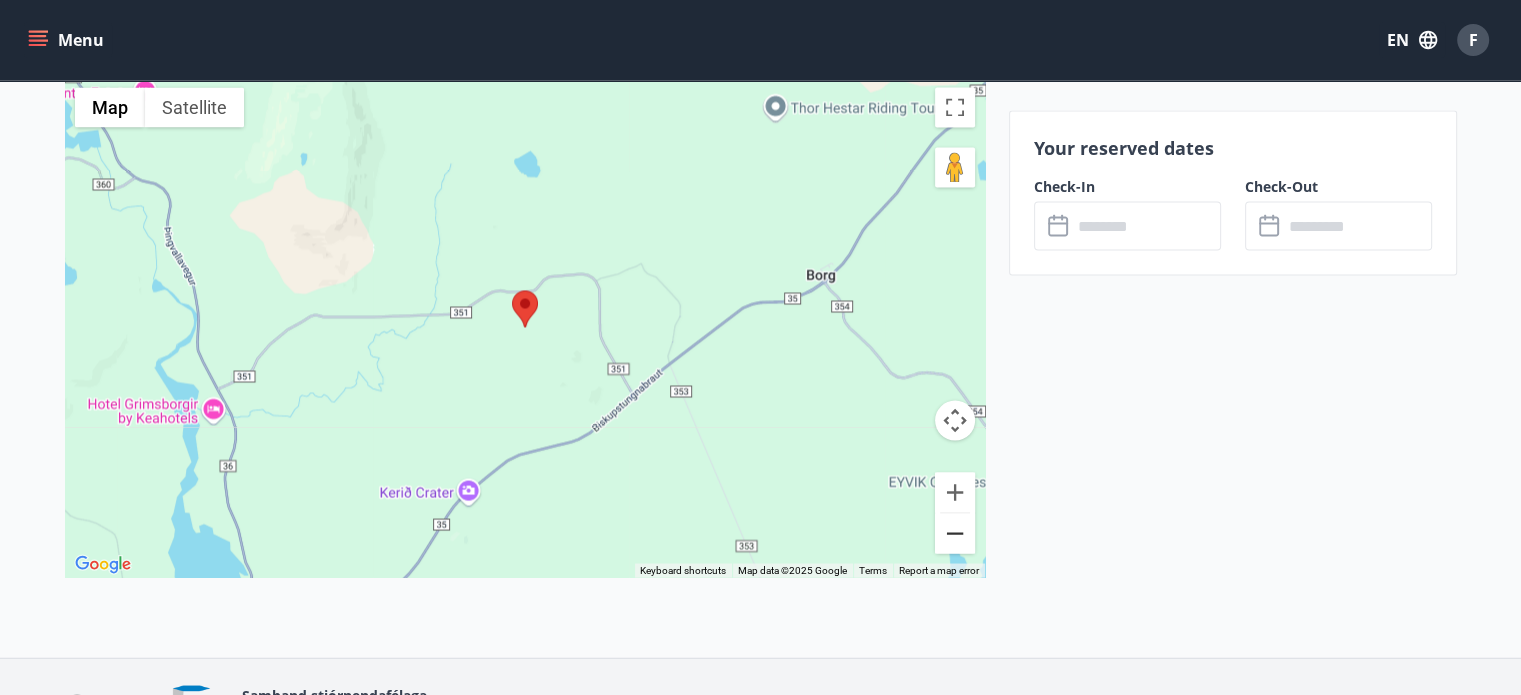 click at bounding box center [955, 533] 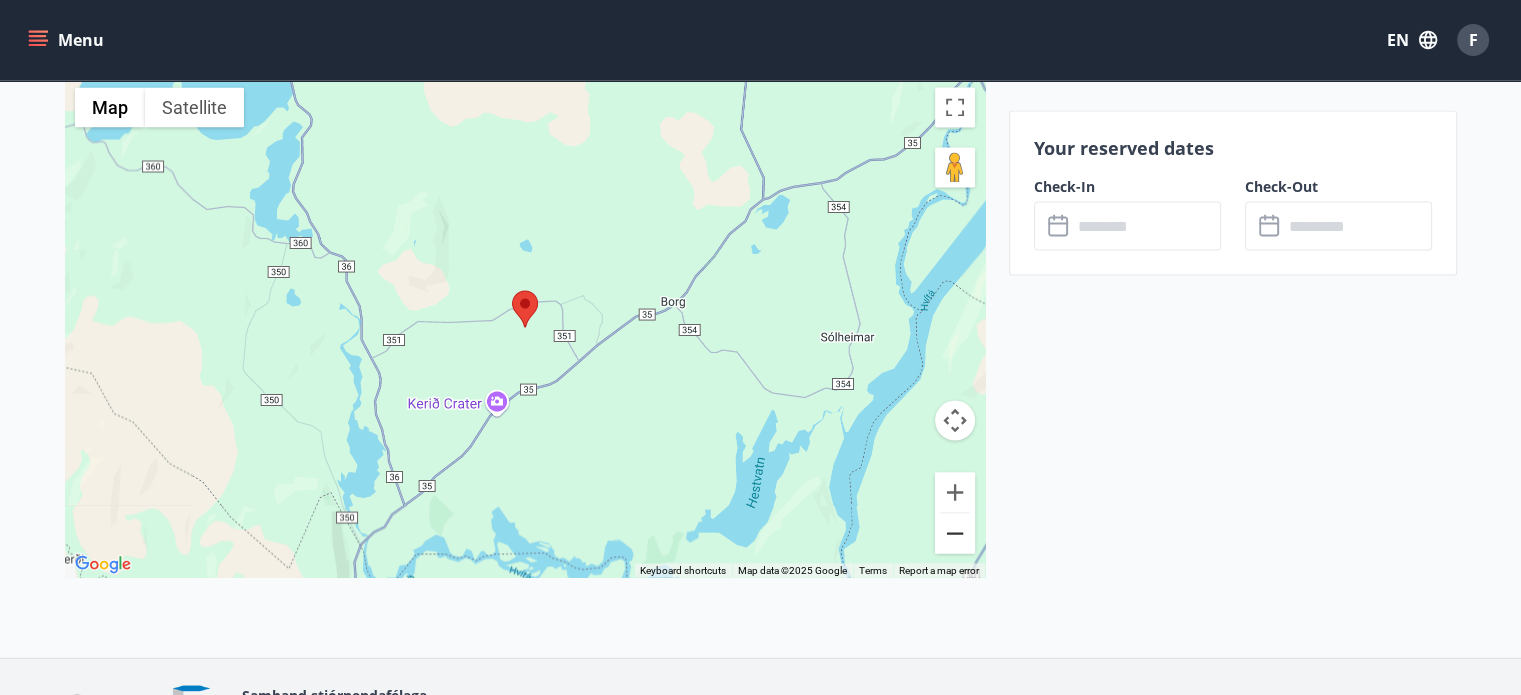 click at bounding box center (955, 533) 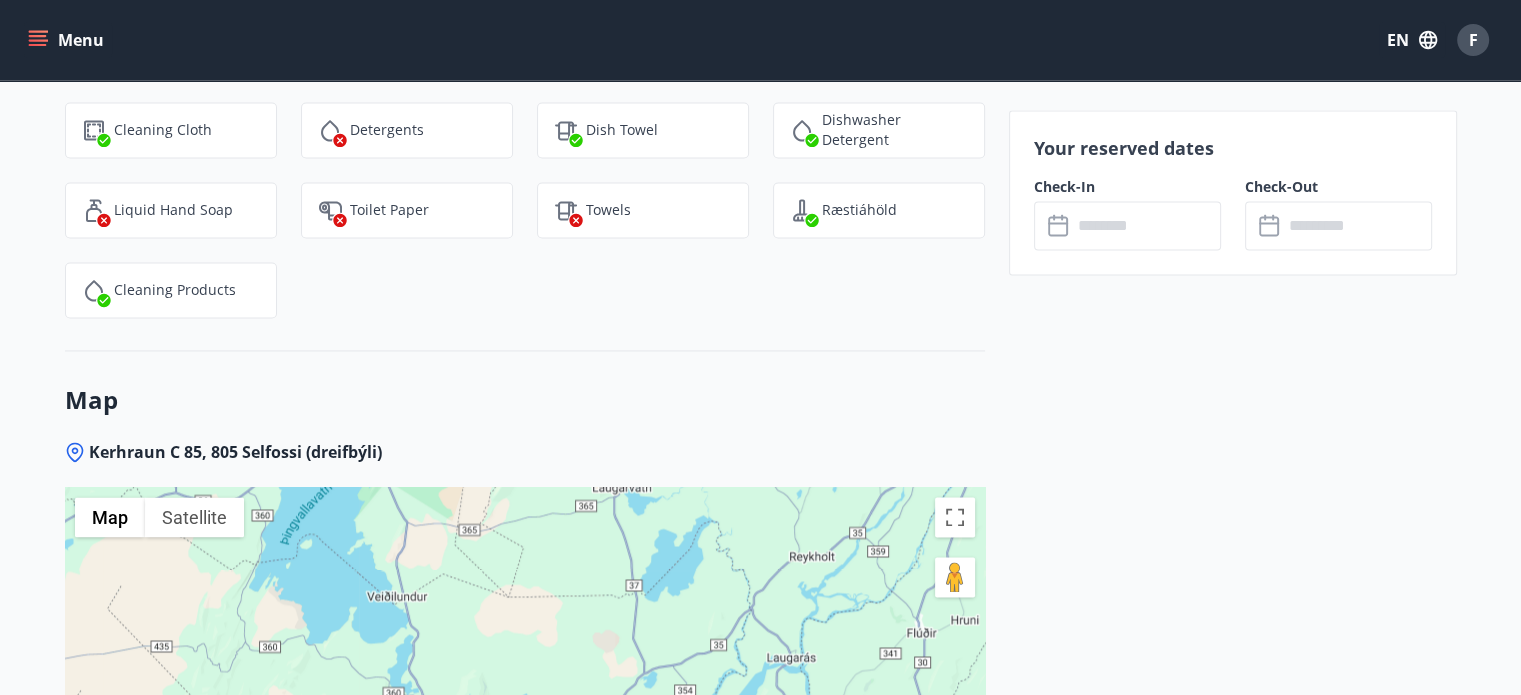 scroll, scrollTop: 3100, scrollLeft: 0, axis: vertical 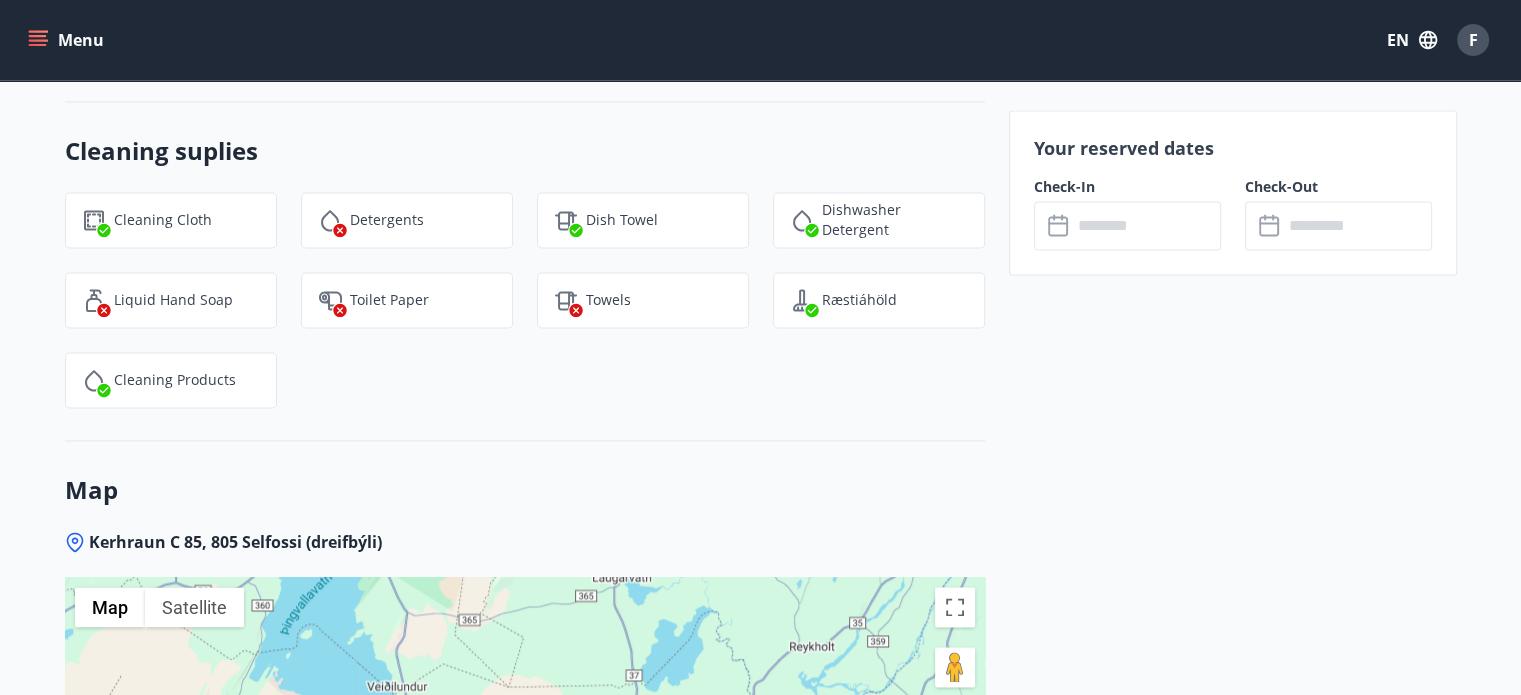 click at bounding box center [1146, 225] 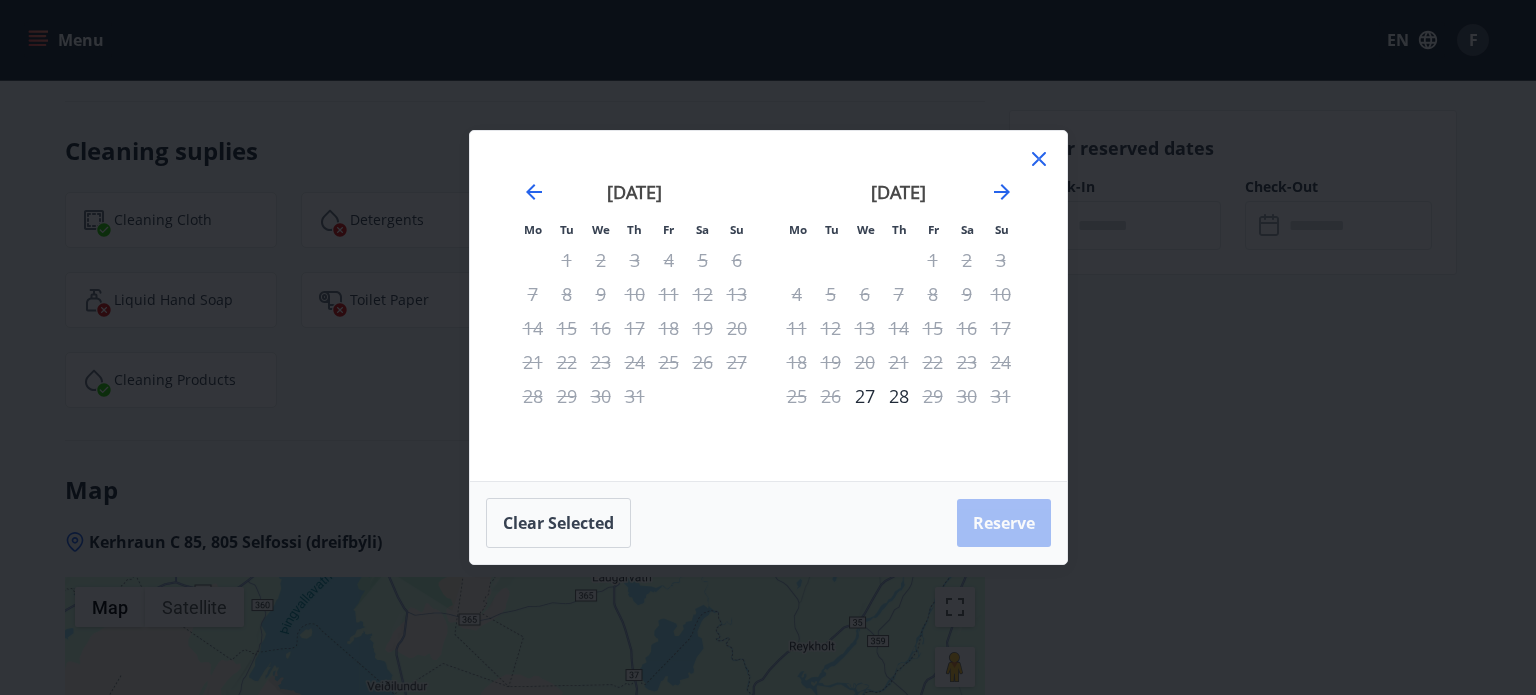click 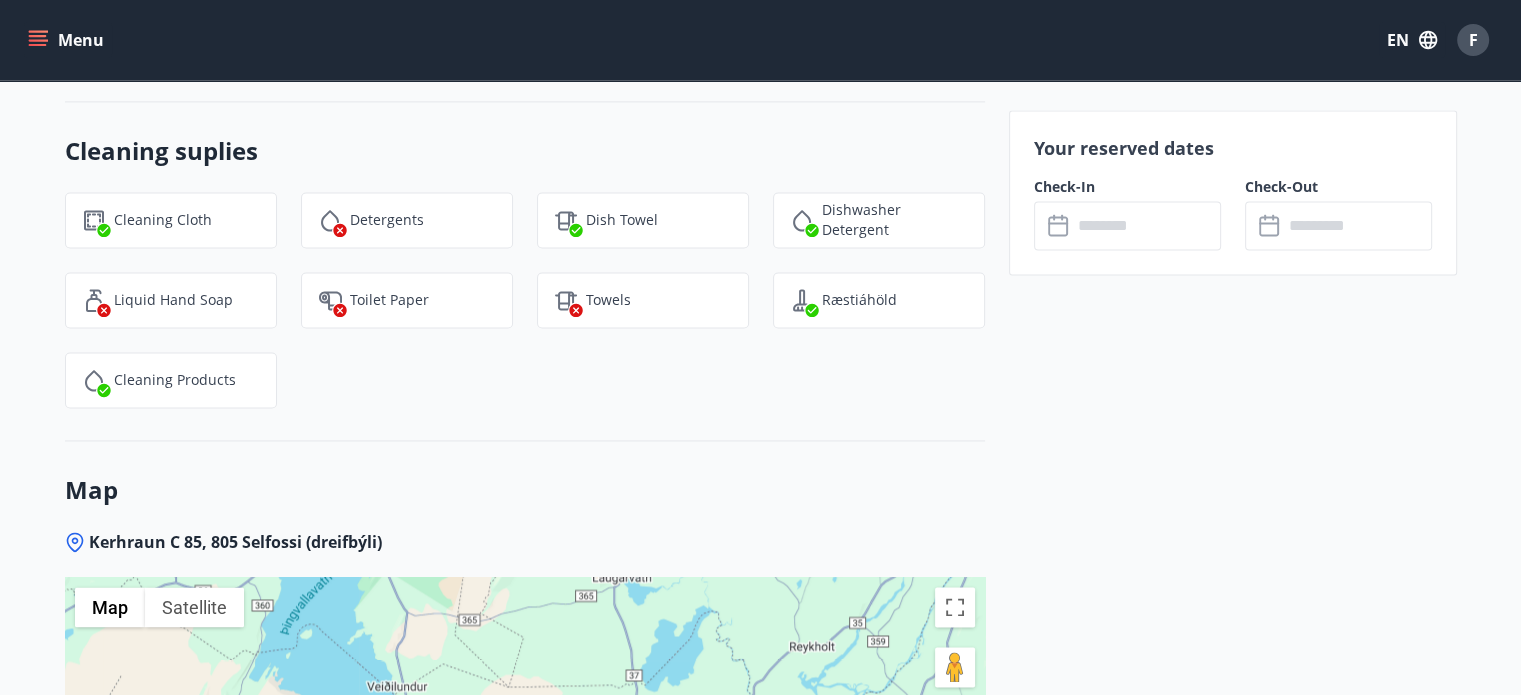 click on "Menu" at bounding box center [68, 40] 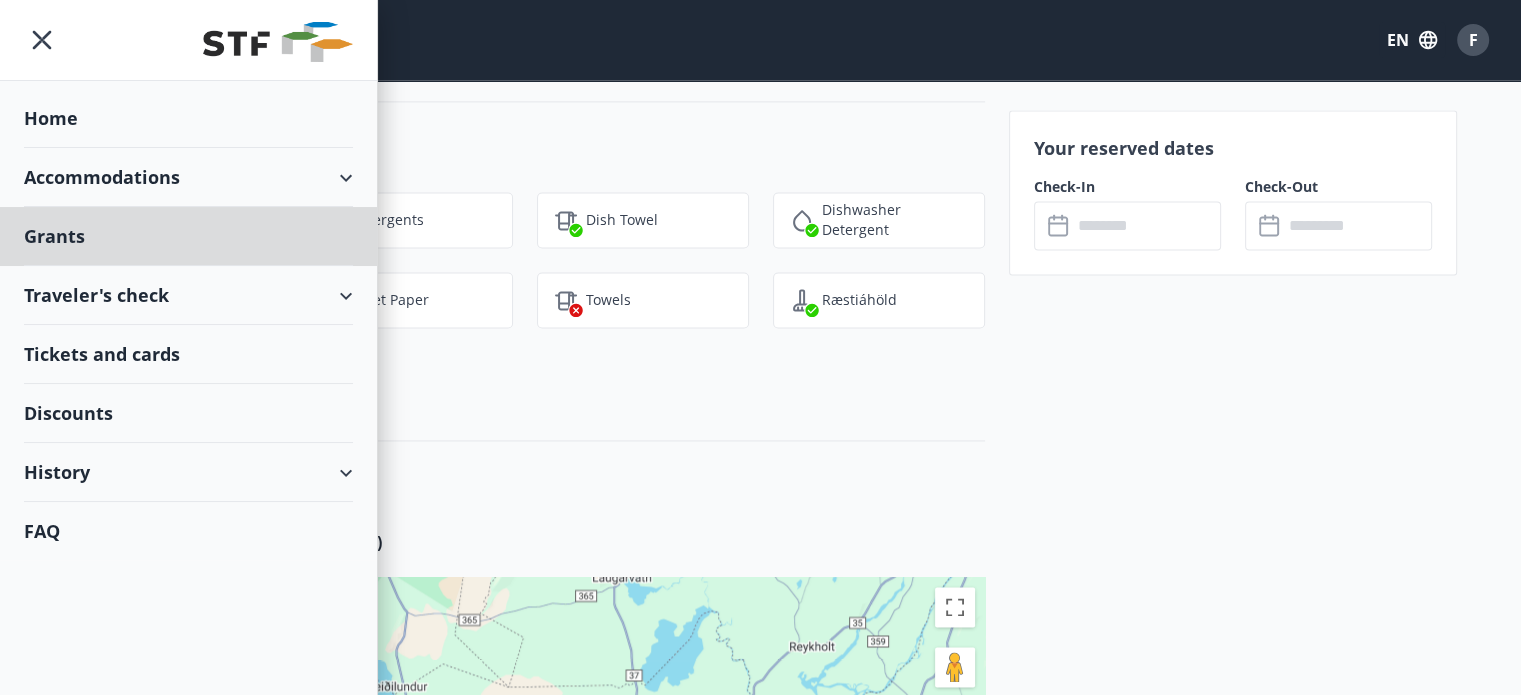 click on "Home" at bounding box center (188, 118) 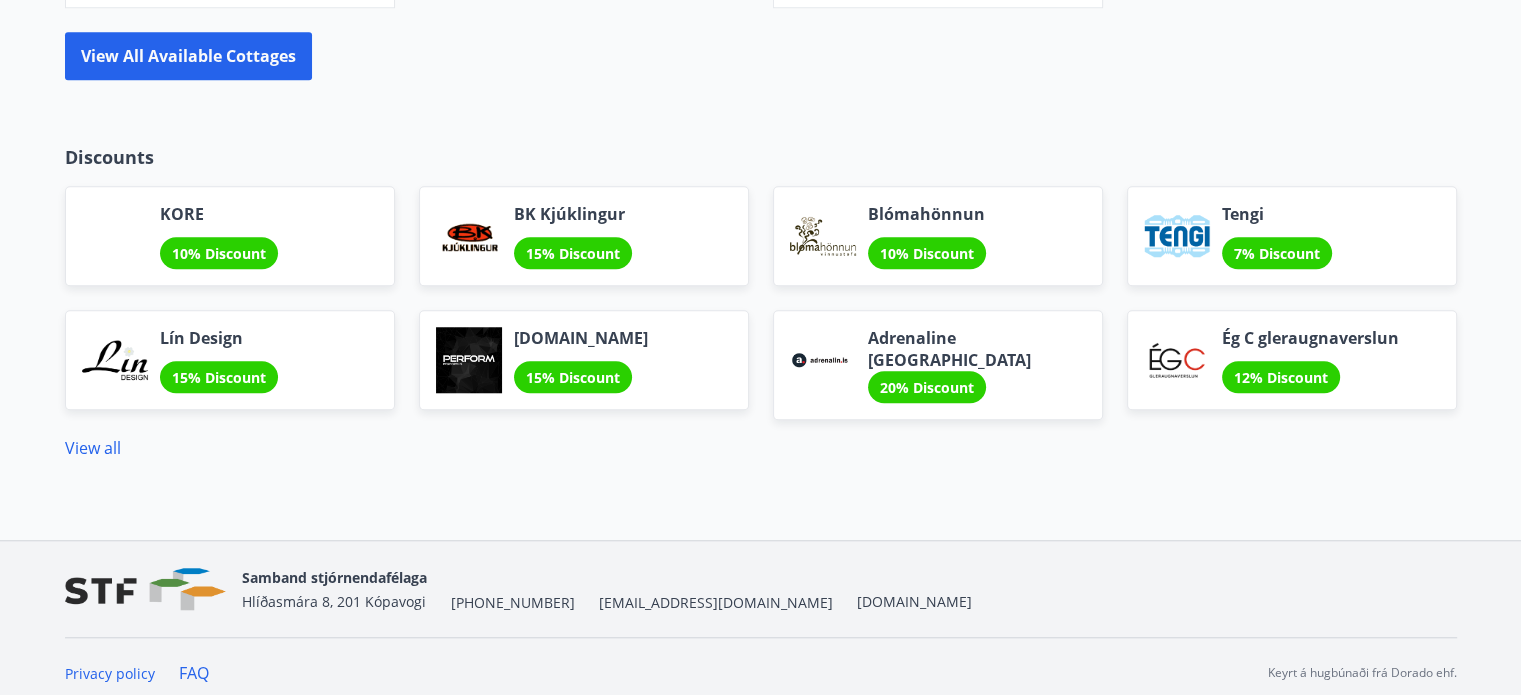 scroll, scrollTop: 1644, scrollLeft: 0, axis: vertical 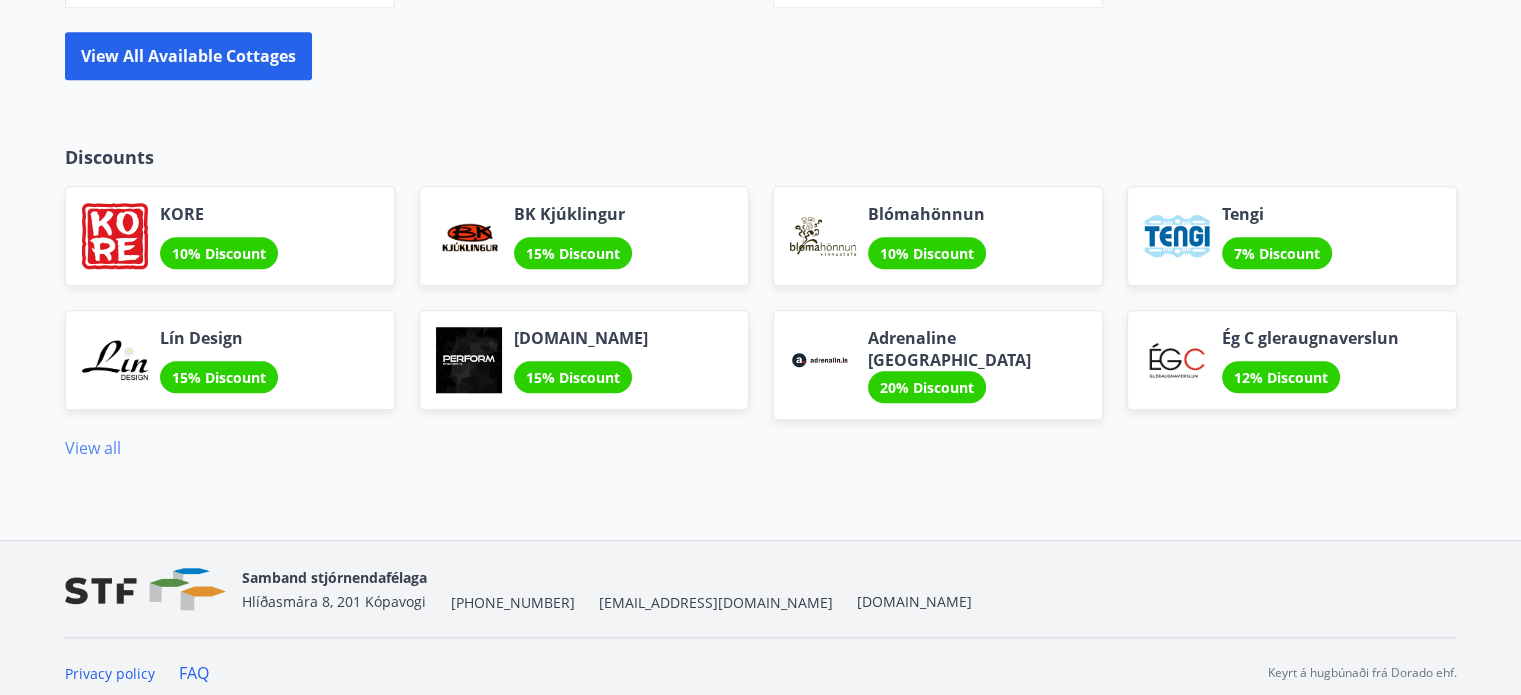 click on "View all" at bounding box center (93, 448) 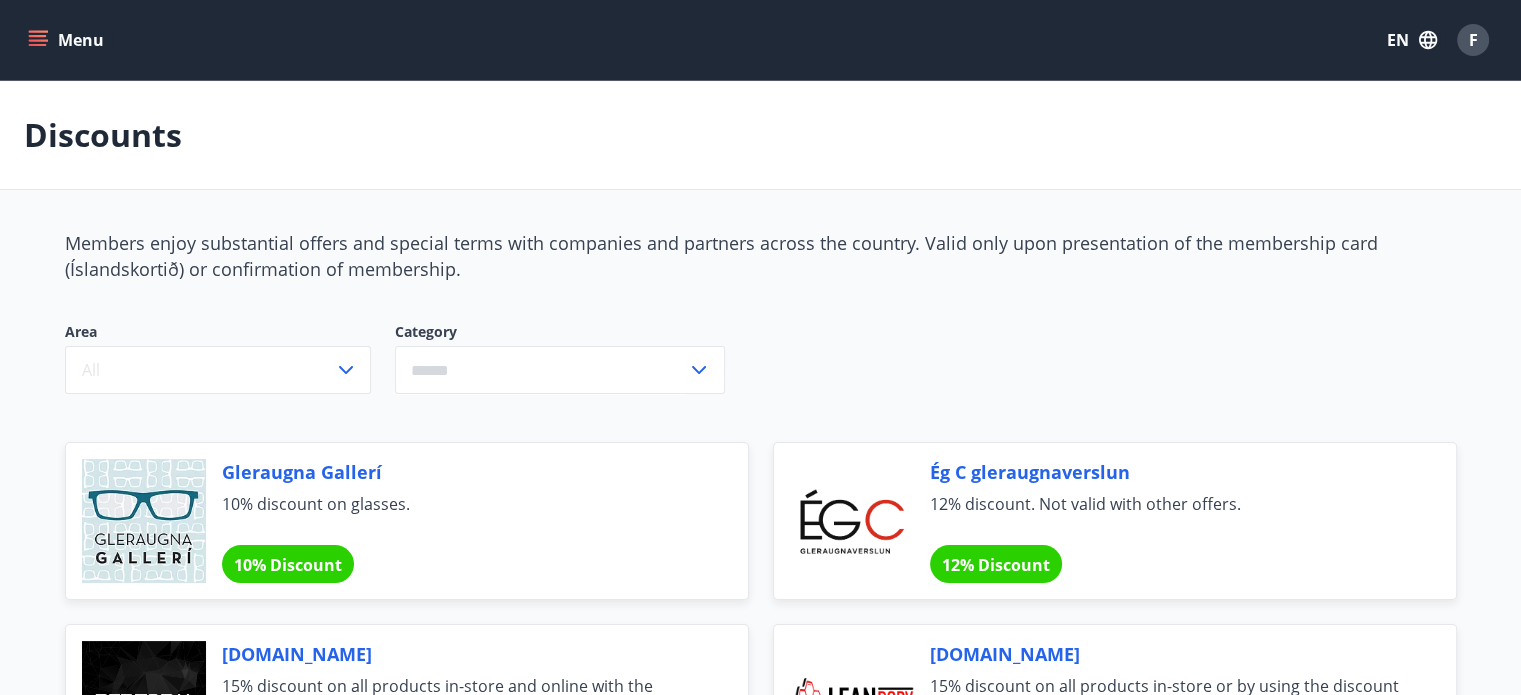 click at bounding box center [541, 370] 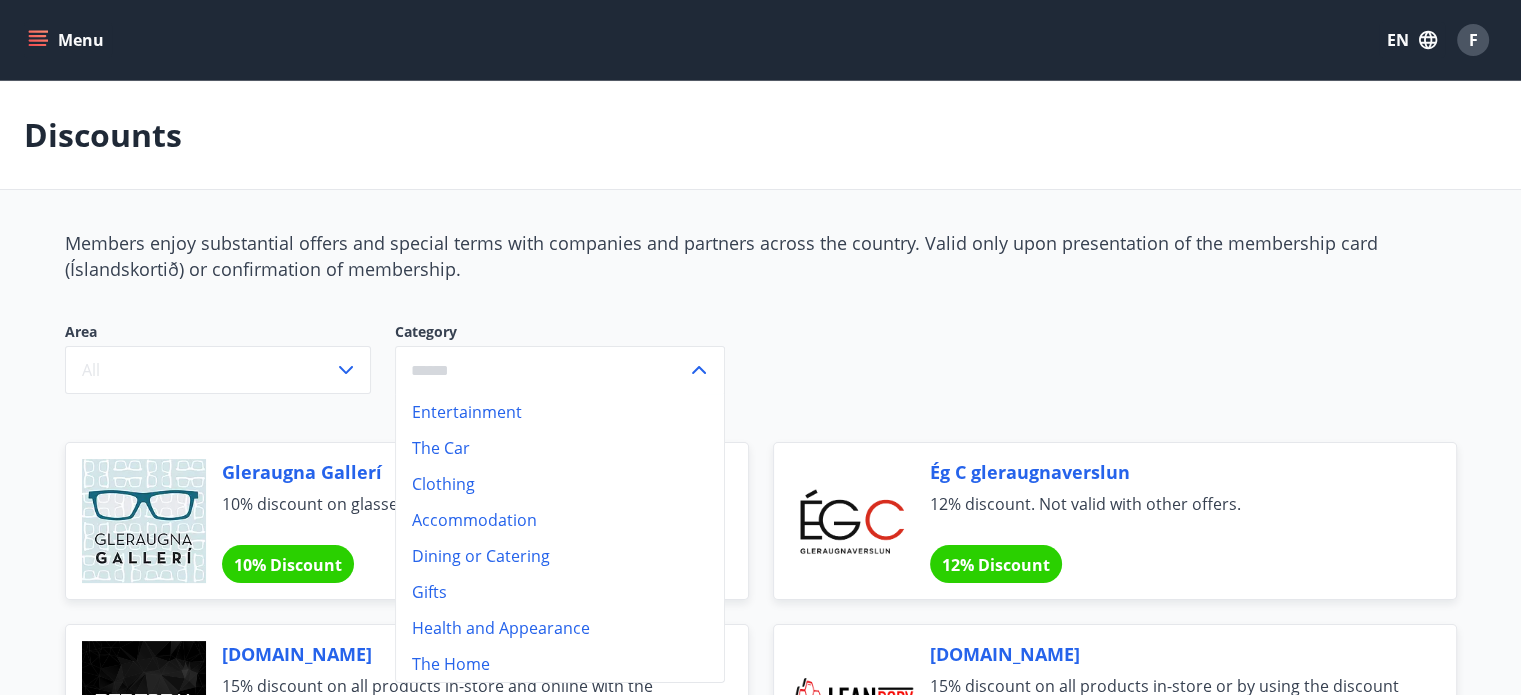 click on "Members enjoy substantial offers and special terms with companies and partners across the country. Valid only upon presentation of the membership card (Íslandskortið) or confirmation of membership. Area All Category Entertainment The Car Clothing Accommodation Dining or Catering Gifts Health and Appearance The Home ​ Gleraugna Gallerí 10% discount on glasses. 10% Discount Ég C gleraugnaverslun 12% discount. Not valid with other offers. 12% Discount [DOMAIN_NAME] 15% discount on all products in-store and online with the discount code. Does not apply to products already on sale or charity products such as Mottumars socks or Bleika Slaufan. 15% Discount [DOMAIN_NAME] 15% discount on all products in-store or by using the discount code in the online store. Not valid with other offers. 15% Discount Fitness Sport 10% discount on all products except sale items in-store and online with the discount code. 10% Discount Atomos 15% discount on all products in the online store with the discount code. 15% Discount home&you" at bounding box center [761, 3691] 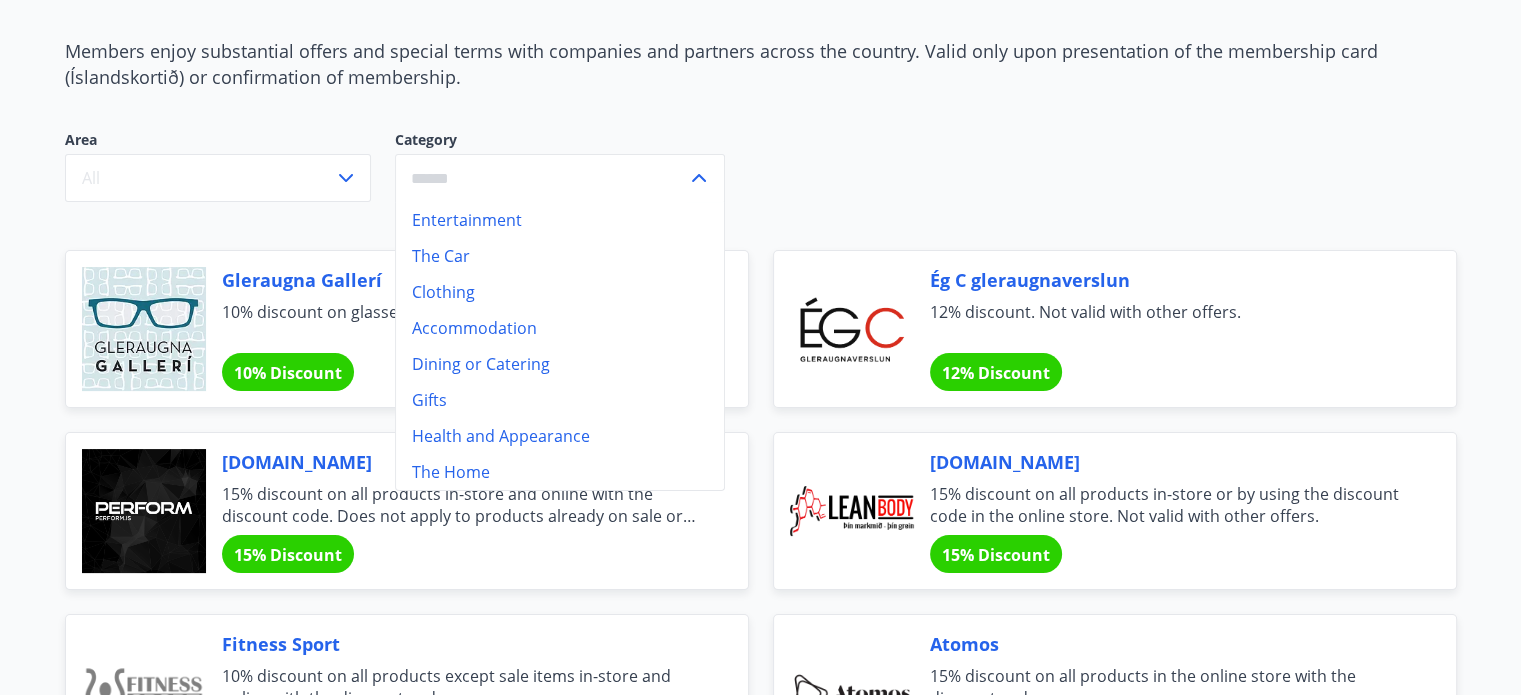 scroll, scrollTop: 200, scrollLeft: 0, axis: vertical 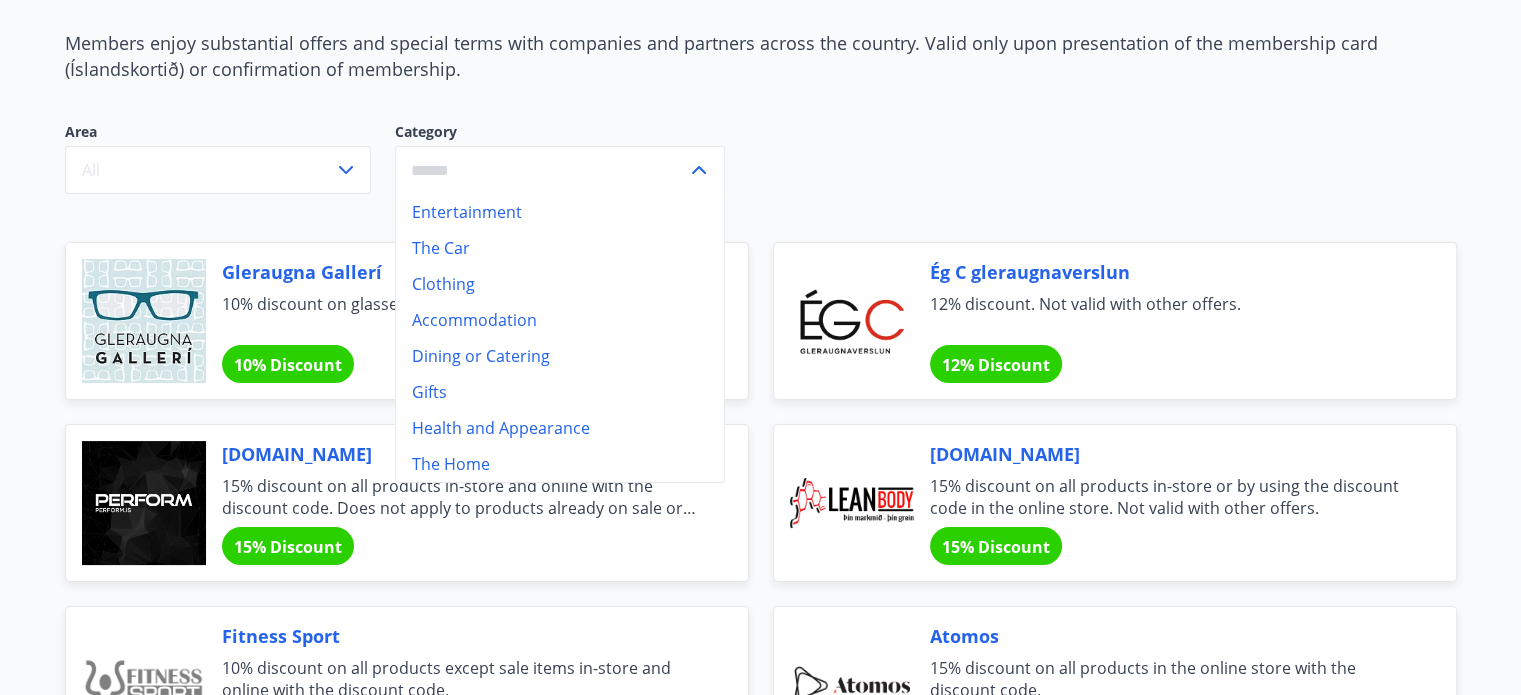 click at bounding box center [541, 170] 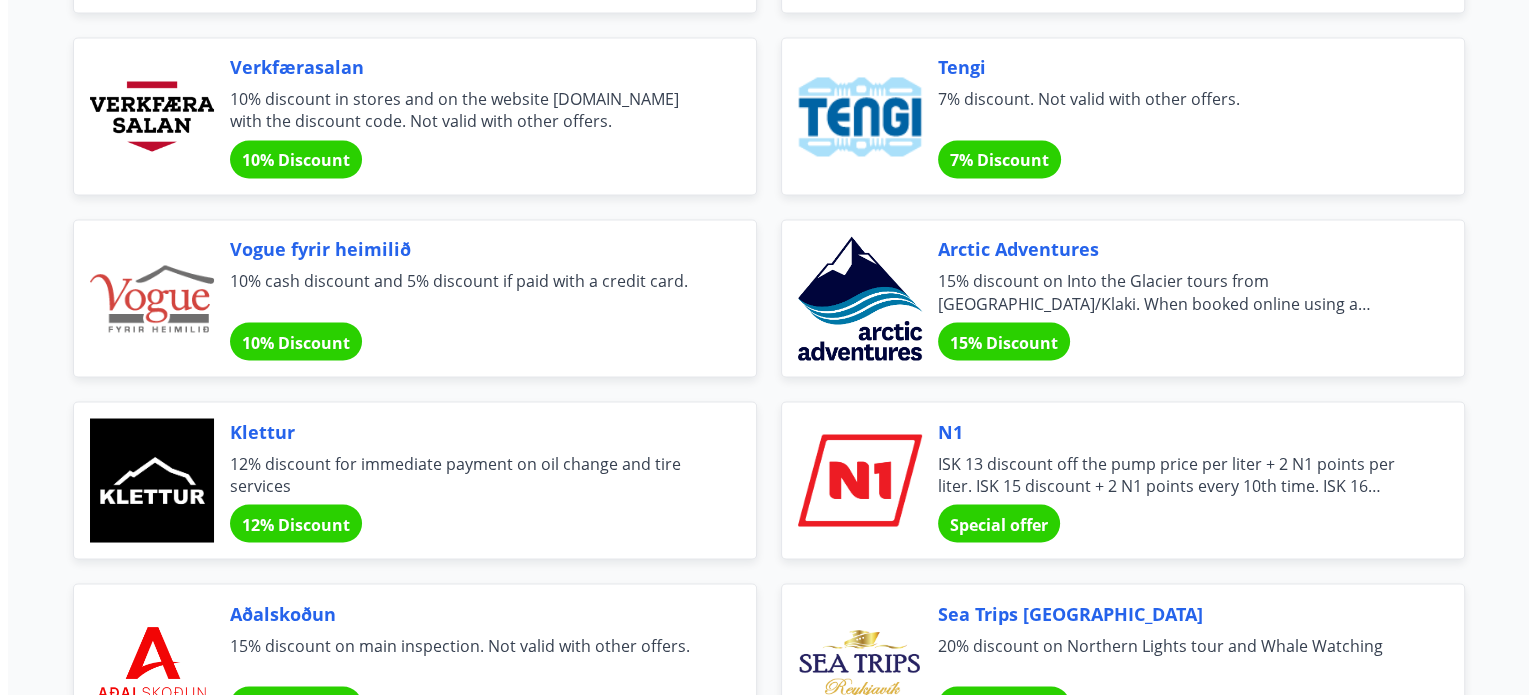 scroll, scrollTop: 3500, scrollLeft: 0, axis: vertical 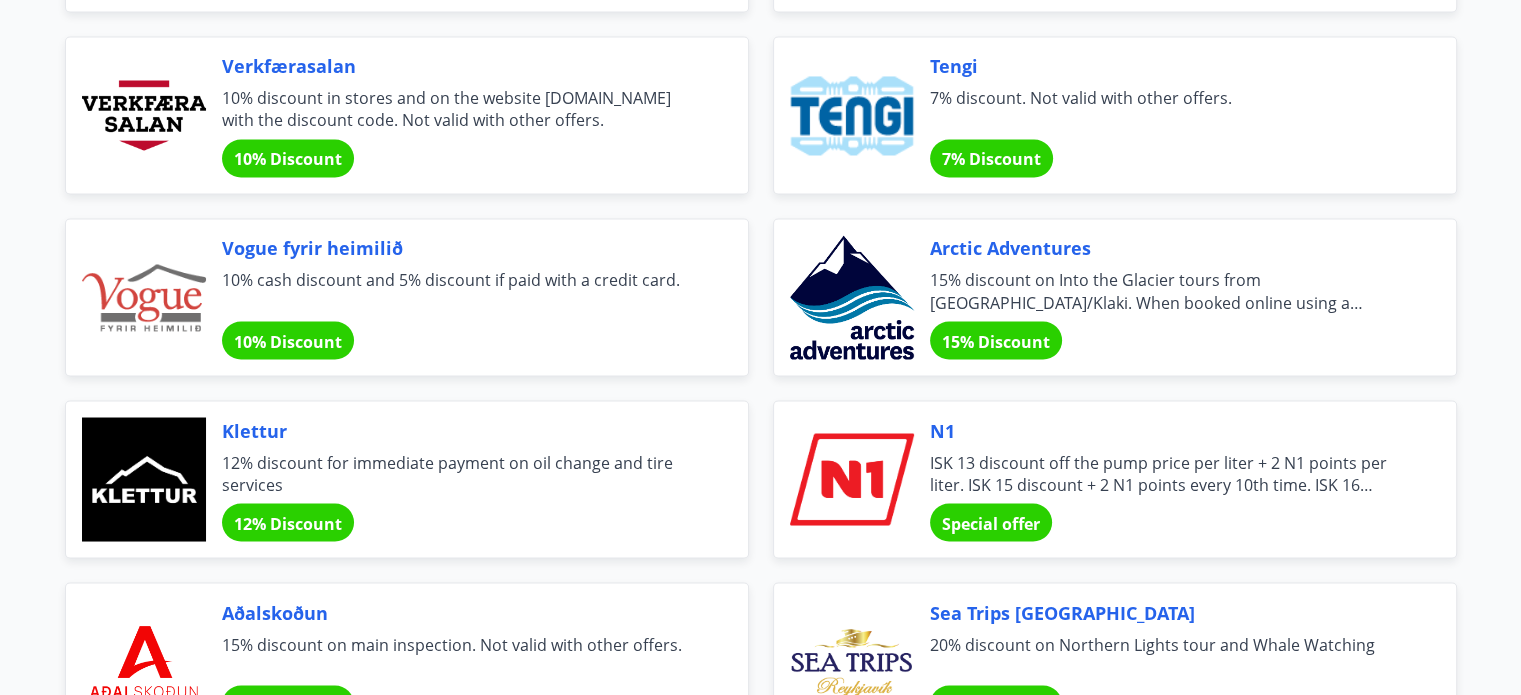 drag, startPoint x: 1033, startPoint y: 234, endPoint x: 985, endPoint y: 334, distance: 110.92339 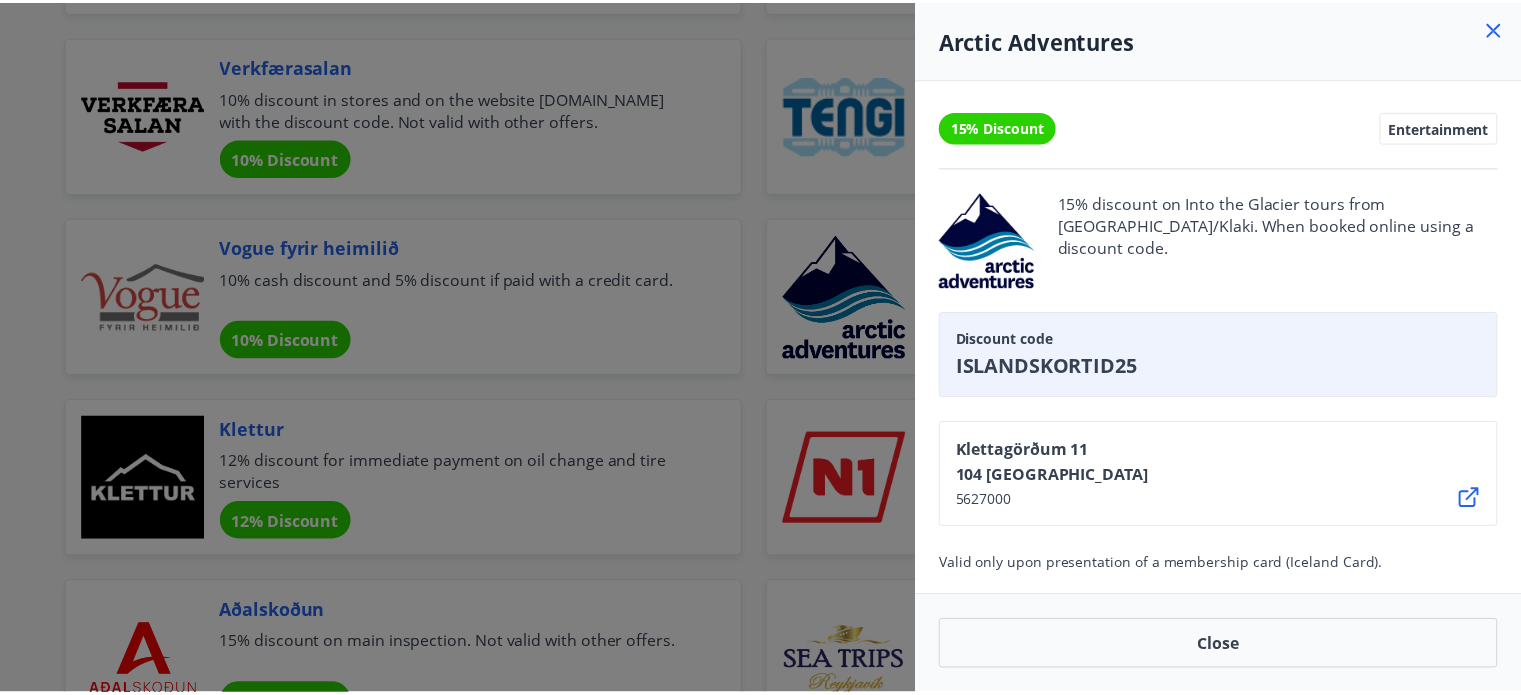 scroll, scrollTop: 5, scrollLeft: 0, axis: vertical 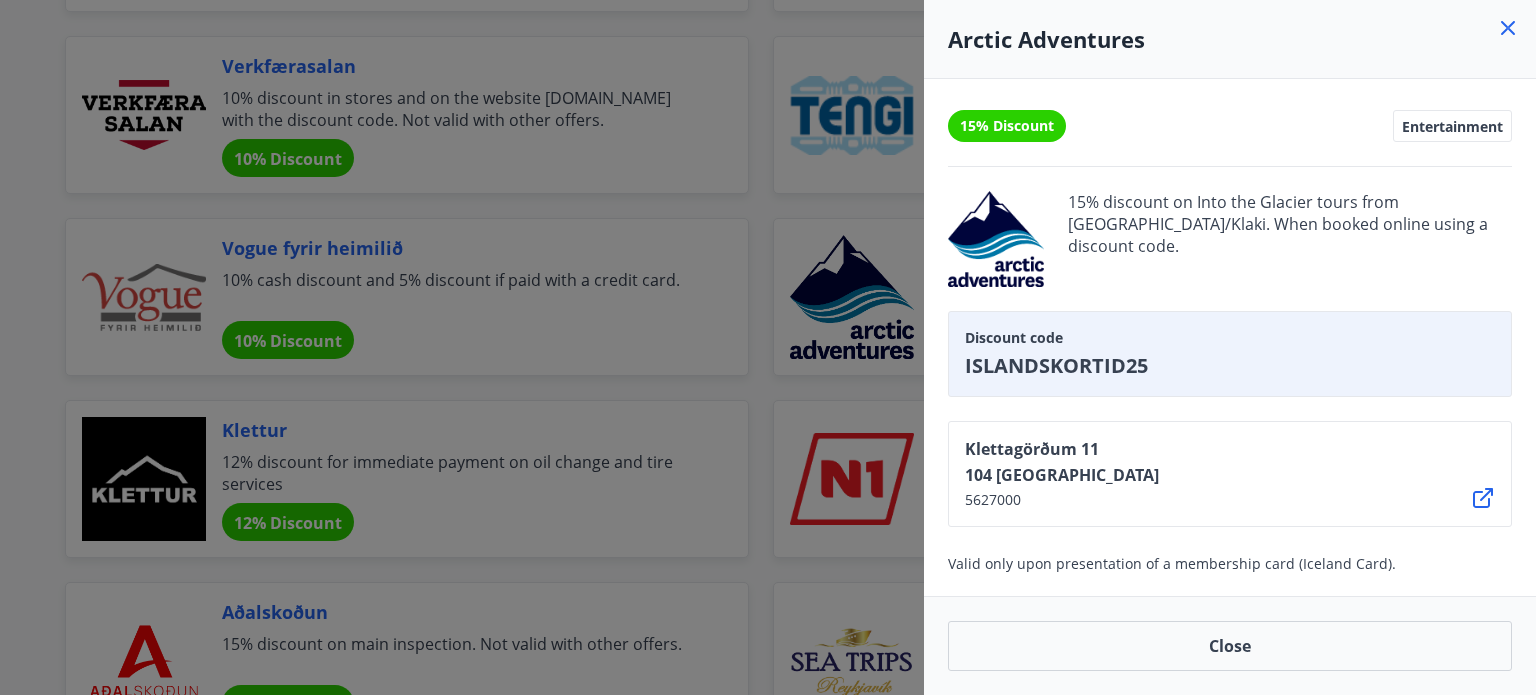 click at bounding box center (768, 347) 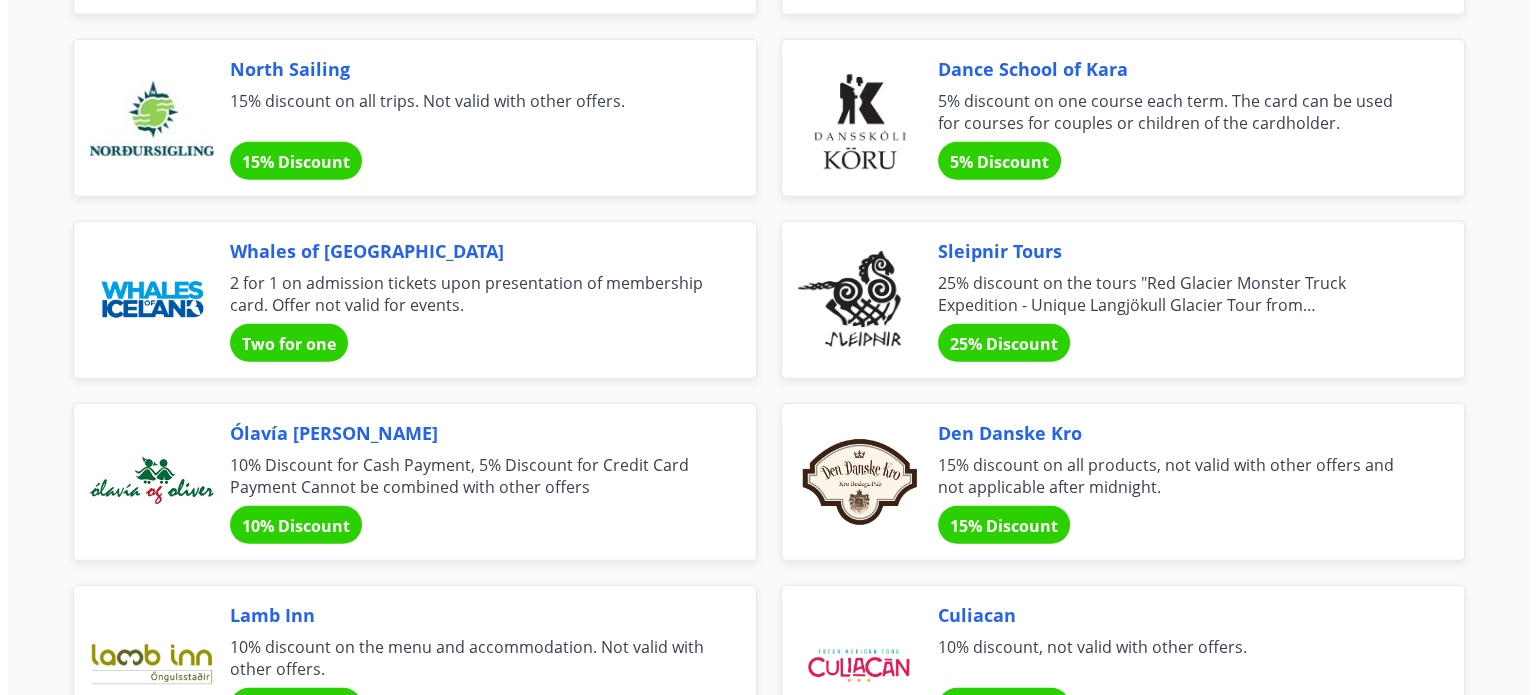 scroll, scrollTop: 5089, scrollLeft: 0, axis: vertical 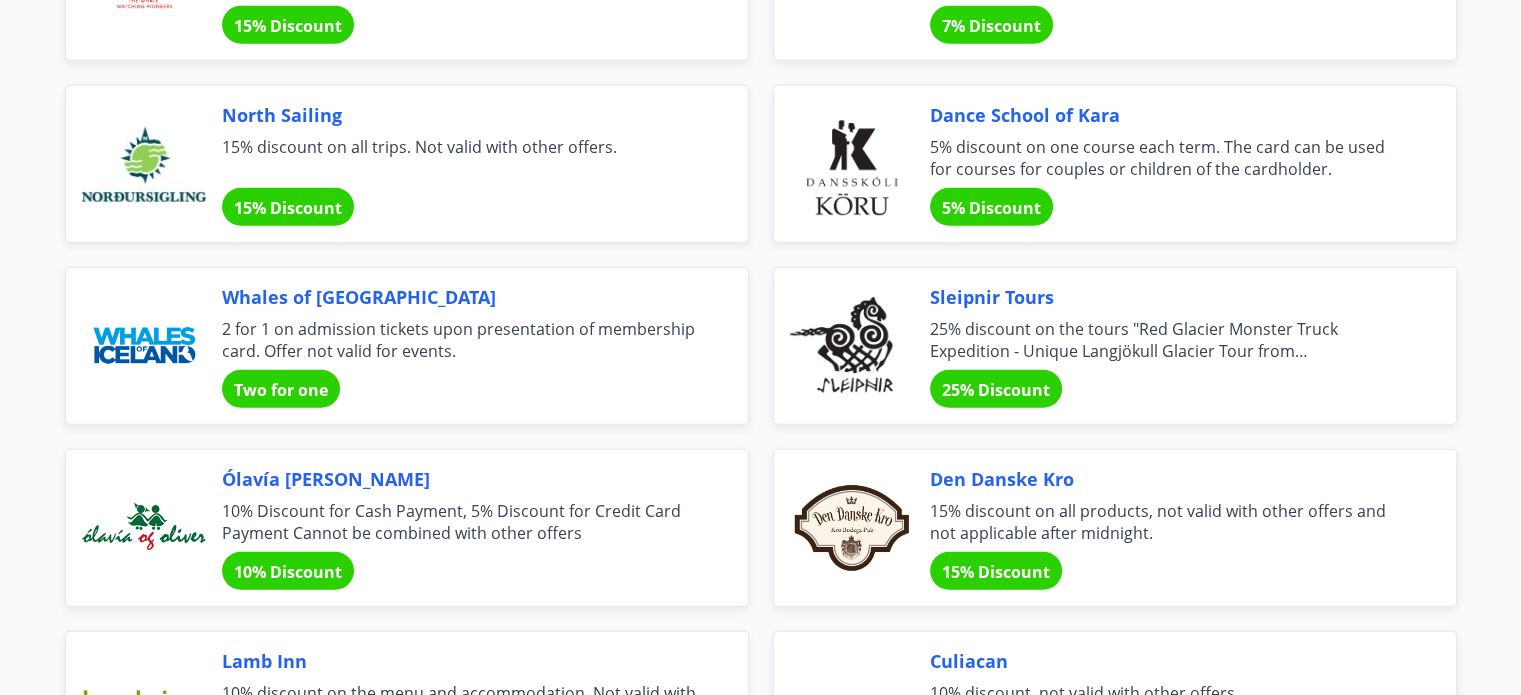 click on "25% Discount" at bounding box center [996, 390] 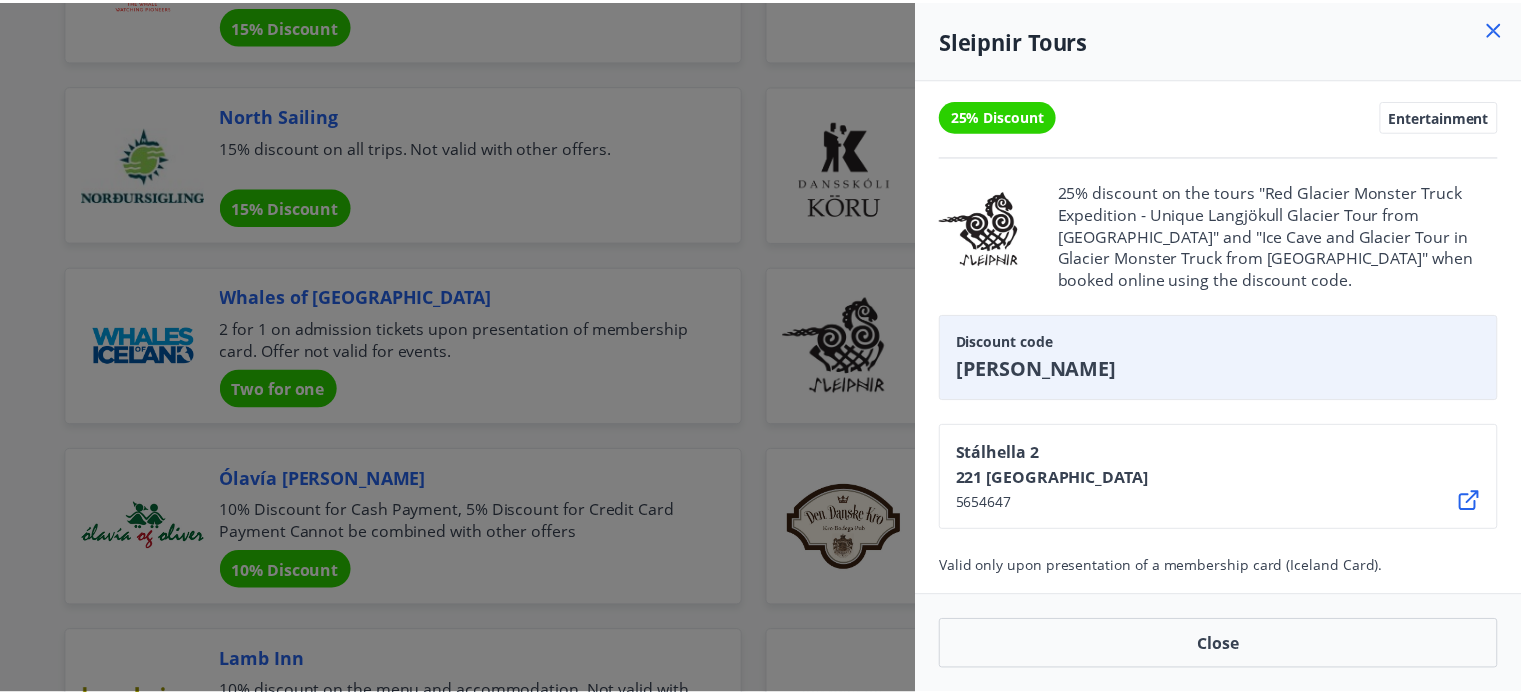 scroll, scrollTop: 19, scrollLeft: 0, axis: vertical 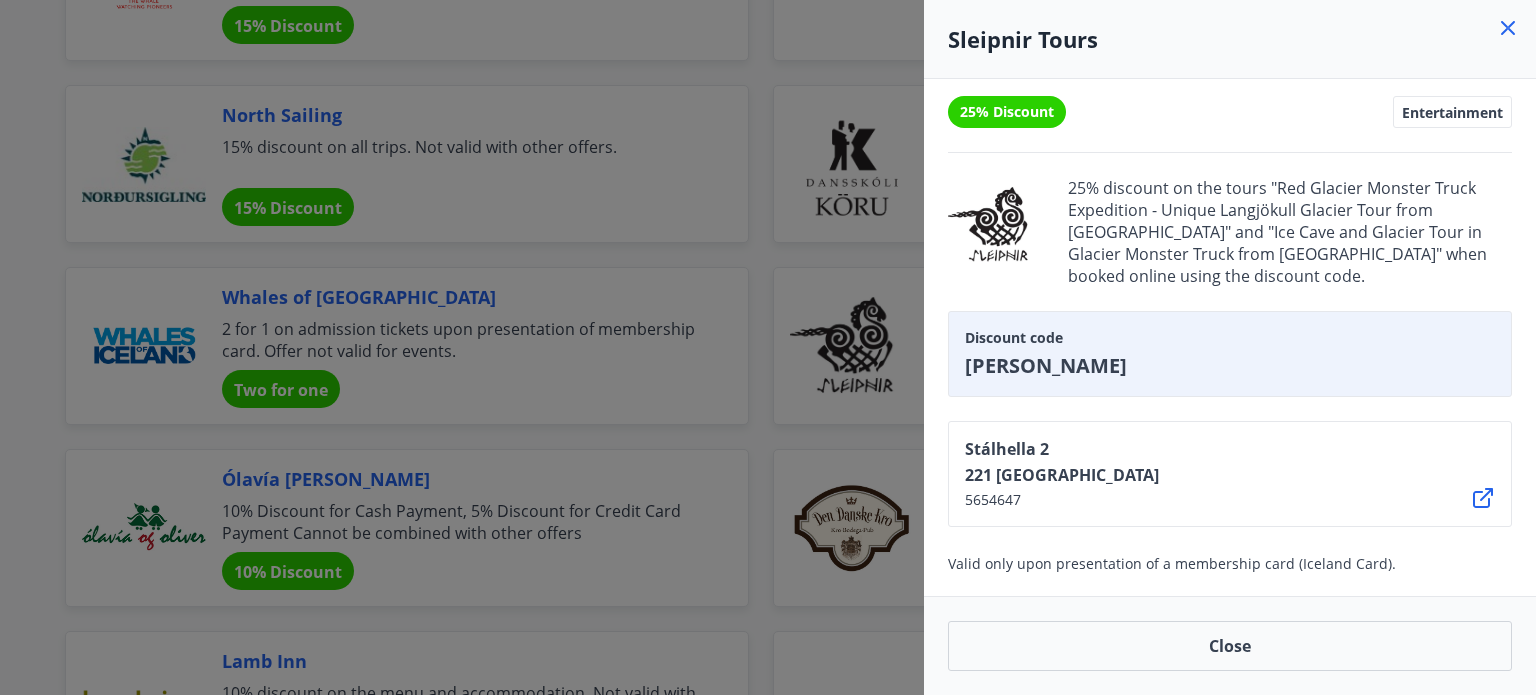 click at bounding box center (768, 347) 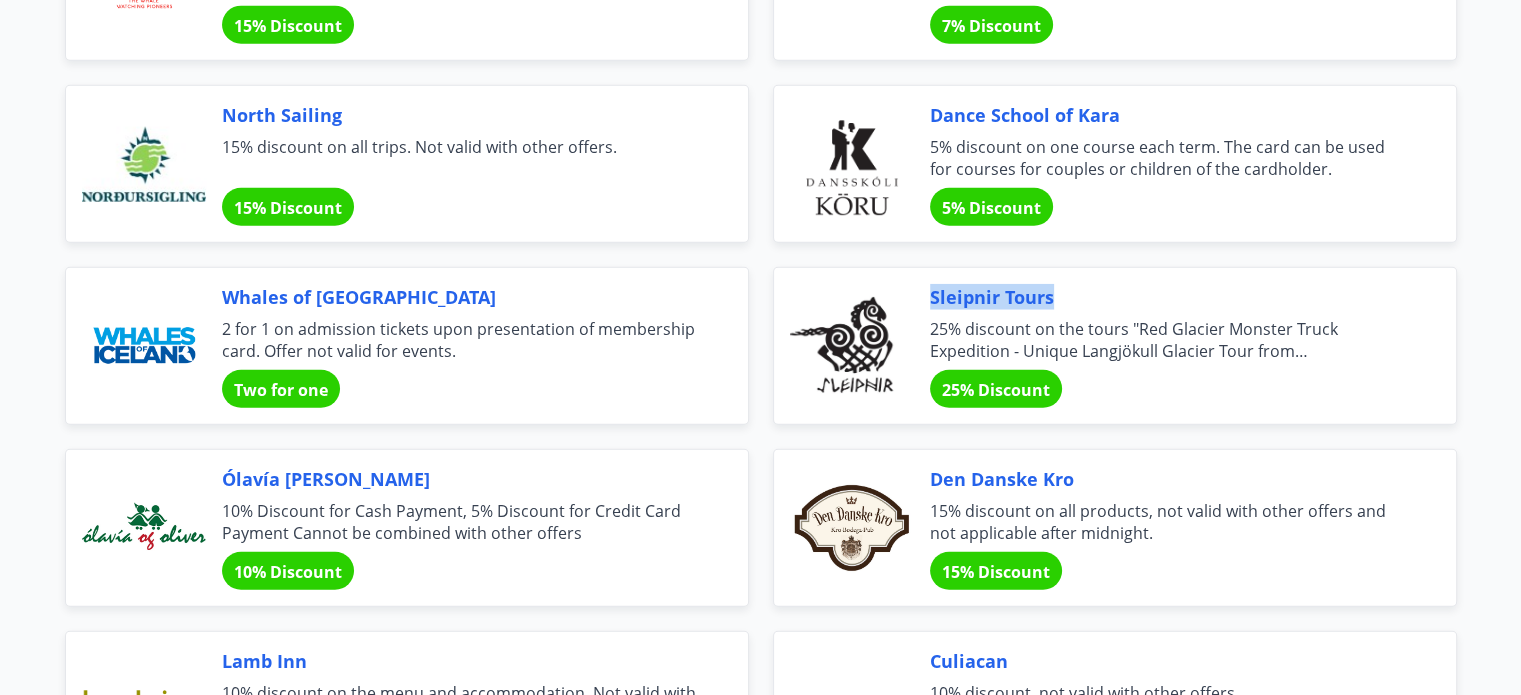 drag, startPoint x: 1080, startPoint y: 290, endPoint x: 926, endPoint y: 284, distance: 154.11684 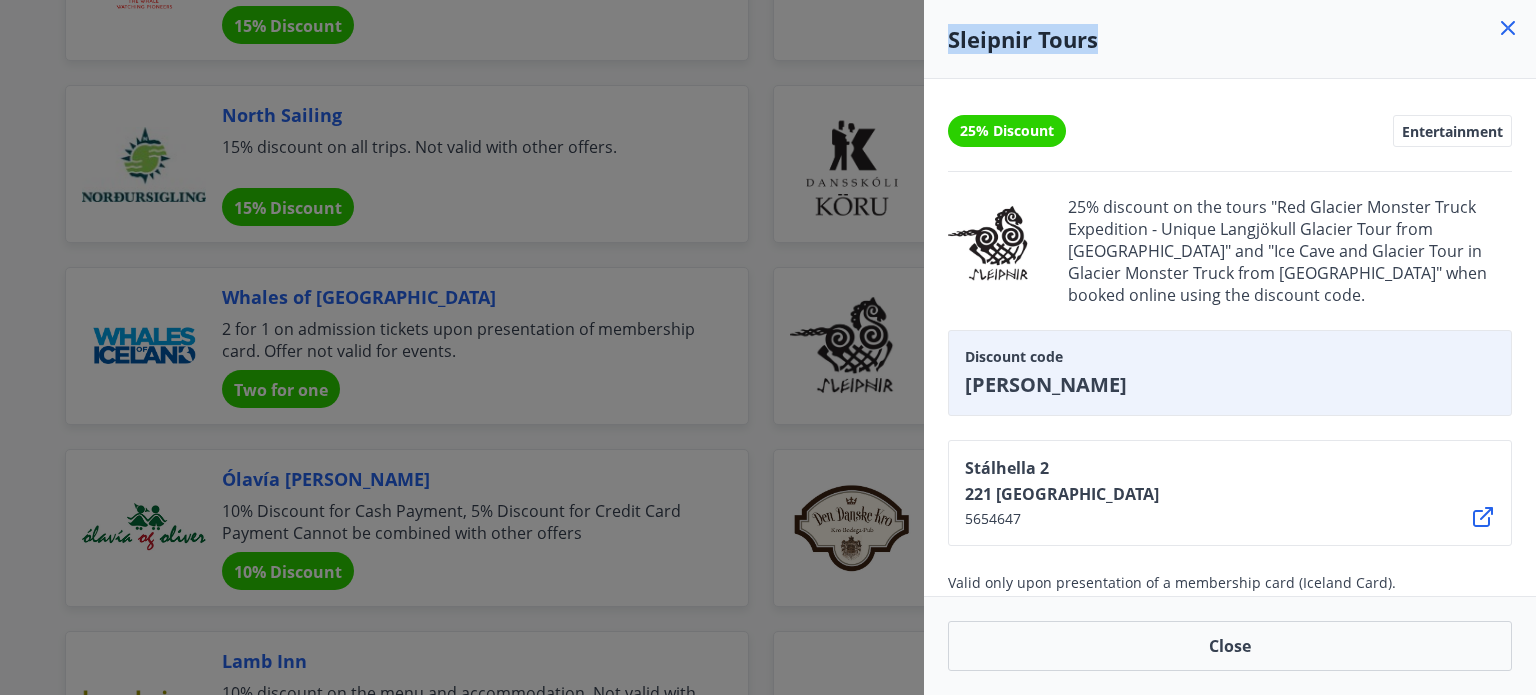 drag, startPoint x: 959, startPoint y: 284, endPoint x: 970, endPoint y: 27, distance: 257.2353 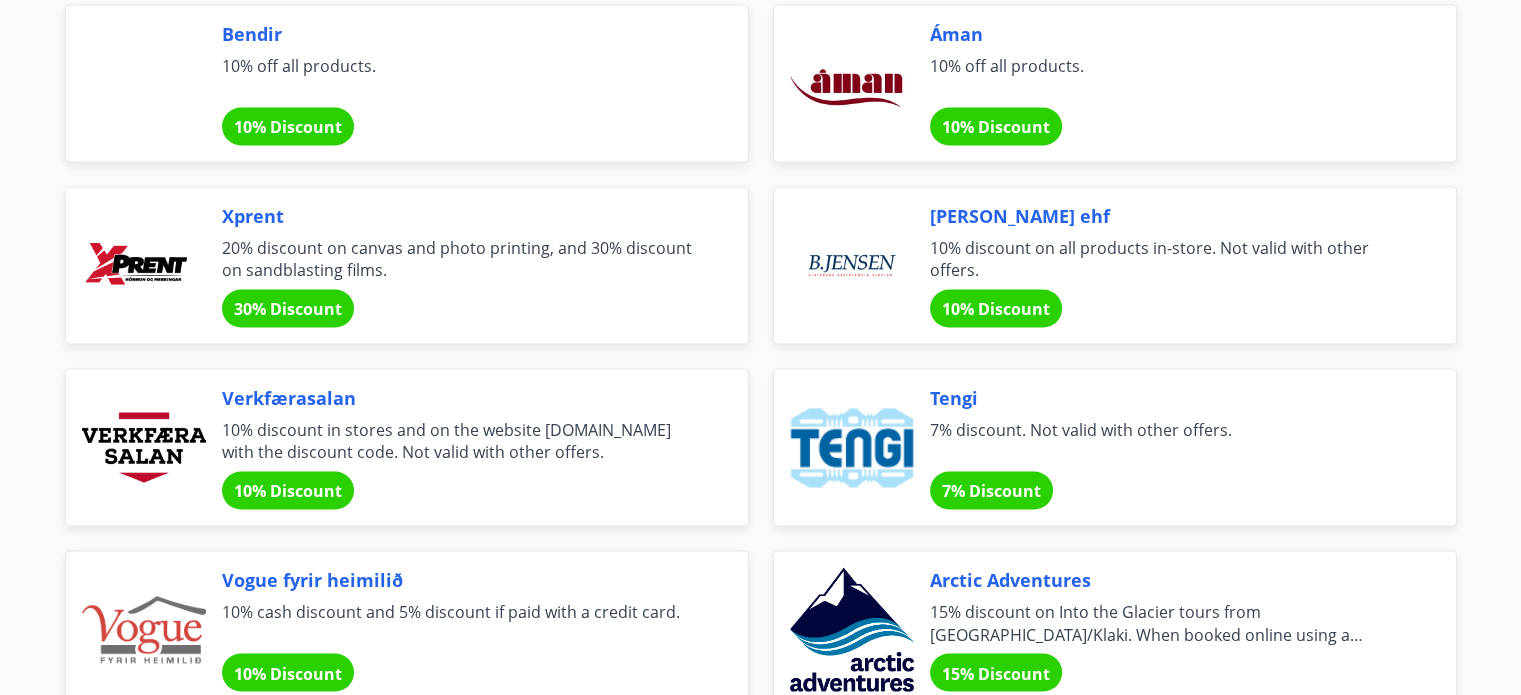 scroll, scrollTop: 3089, scrollLeft: 0, axis: vertical 